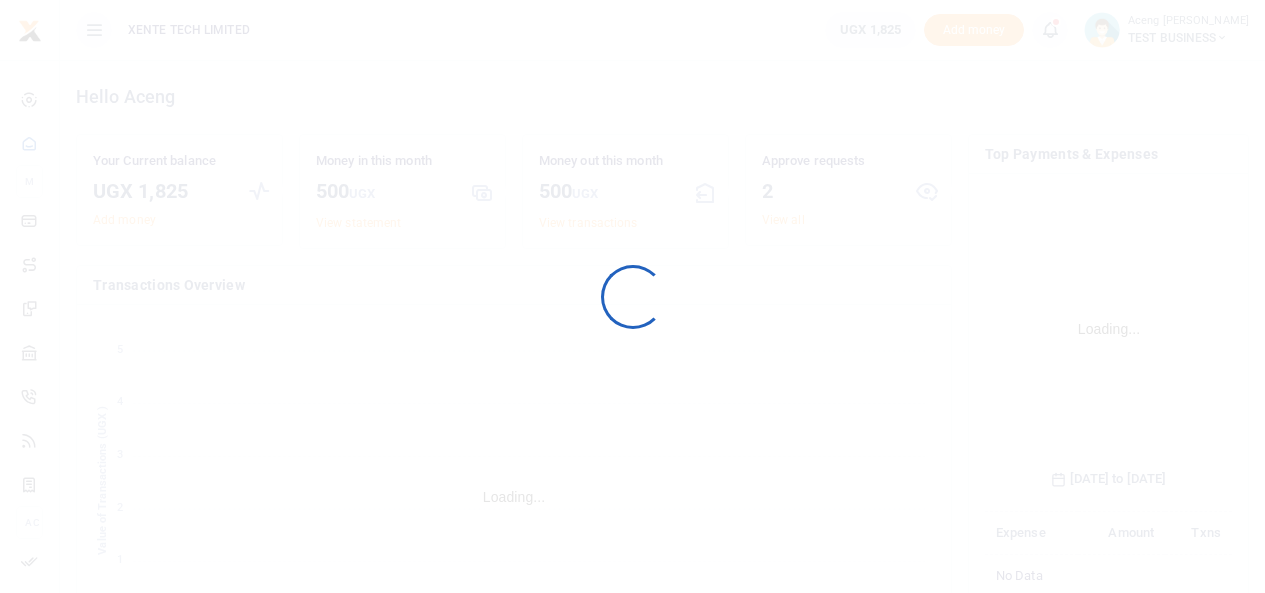 scroll, scrollTop: 0, scrollLeft: 0, axis: both 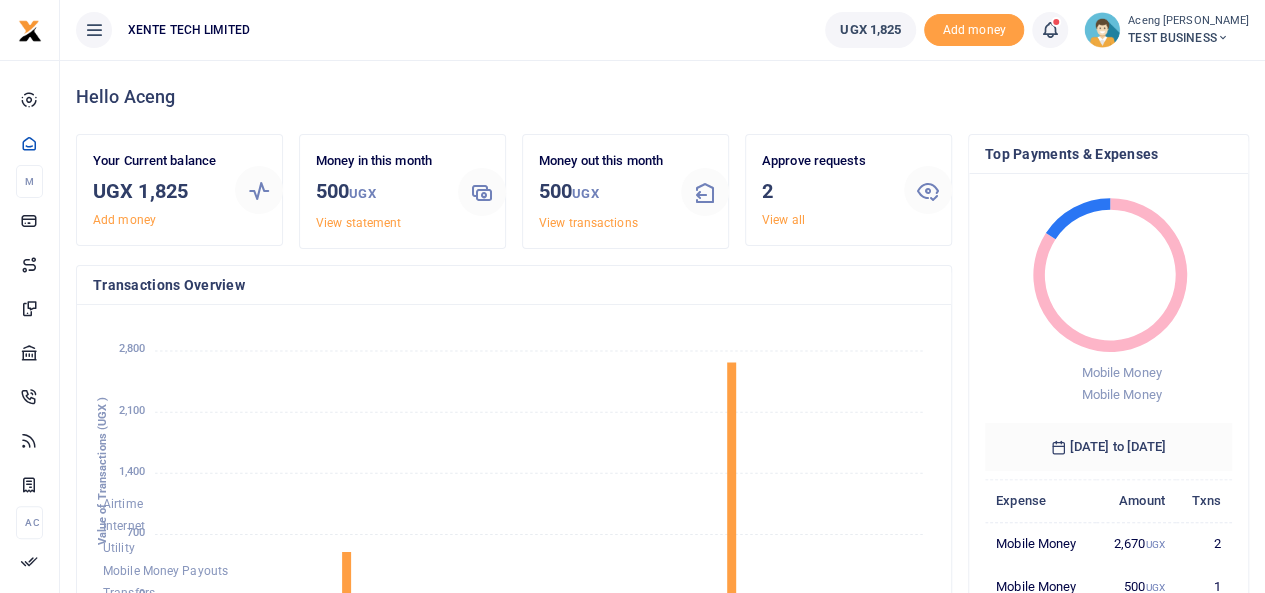 click on "UGX 1,825
Add money
Notifications  69
Transactions to act upon You have 69 awaiting for your to act on
My profile" at bounding box center [1037, 30] 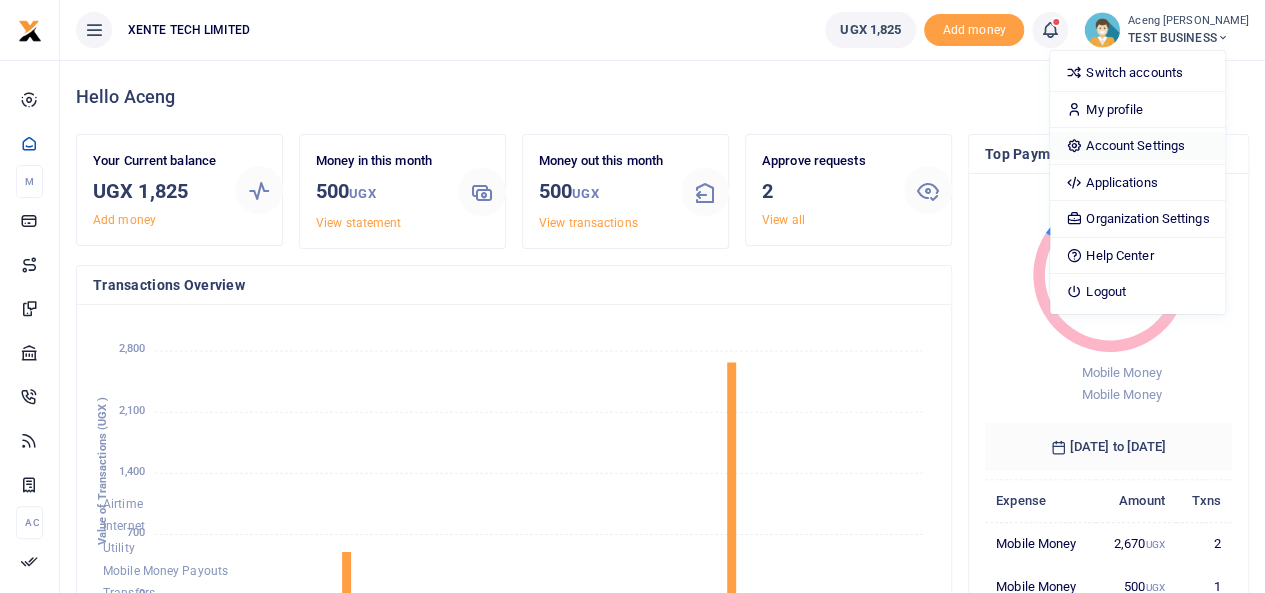 click on "Account Settings" at bounding box center [1137, 146] 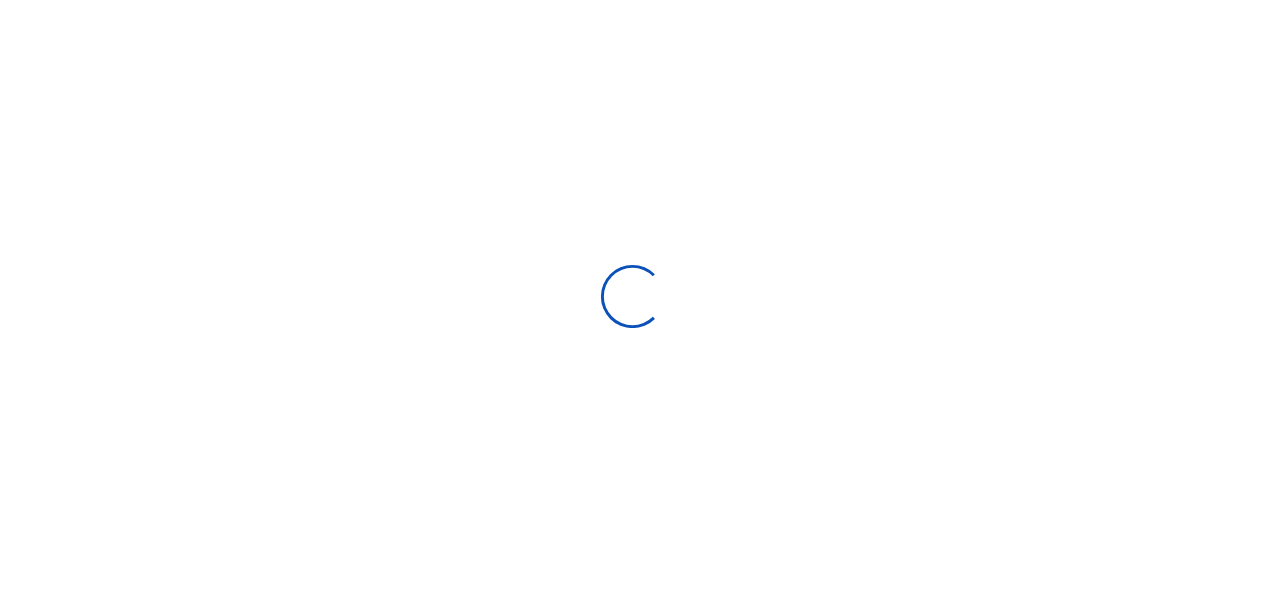 scroll, scrollTop: 0, scrollLeft: 0, axis: both 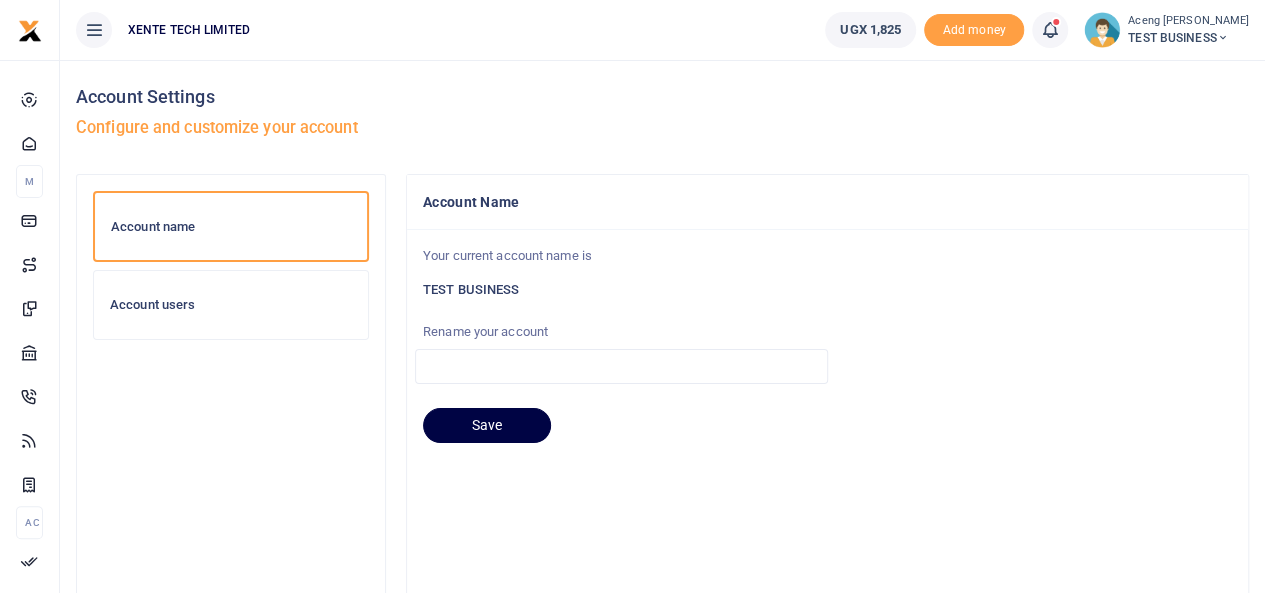 click on "Account users" at bounding box center (231, 305) 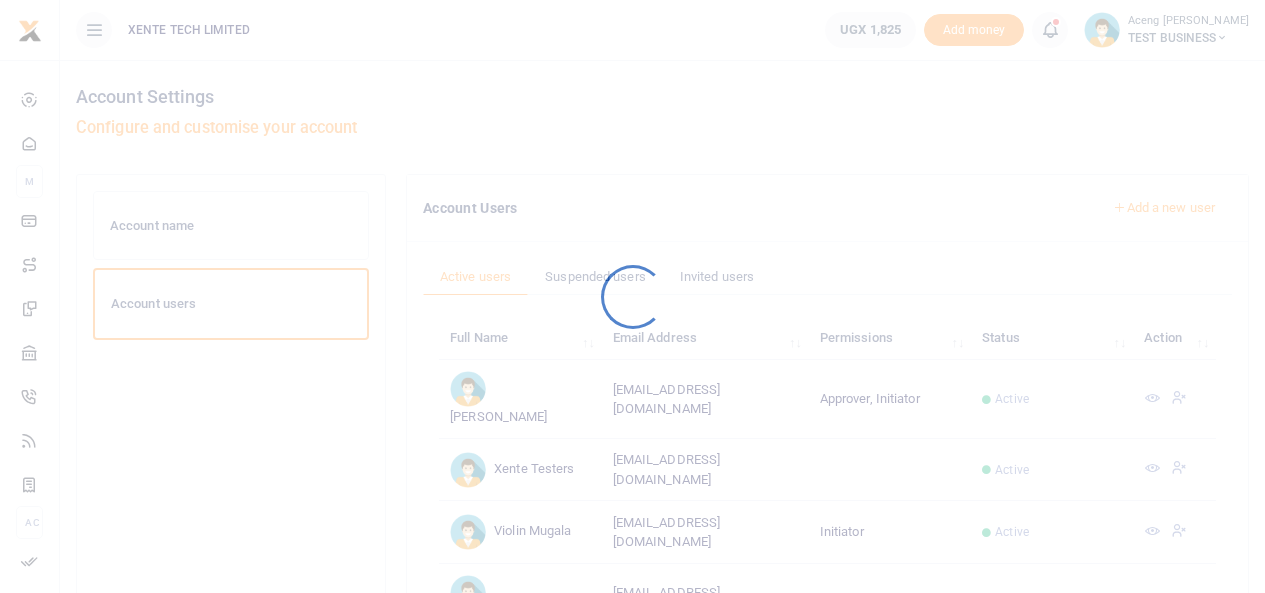 scroll, scrollTop: 0, scrollLeft: 0, axis: both 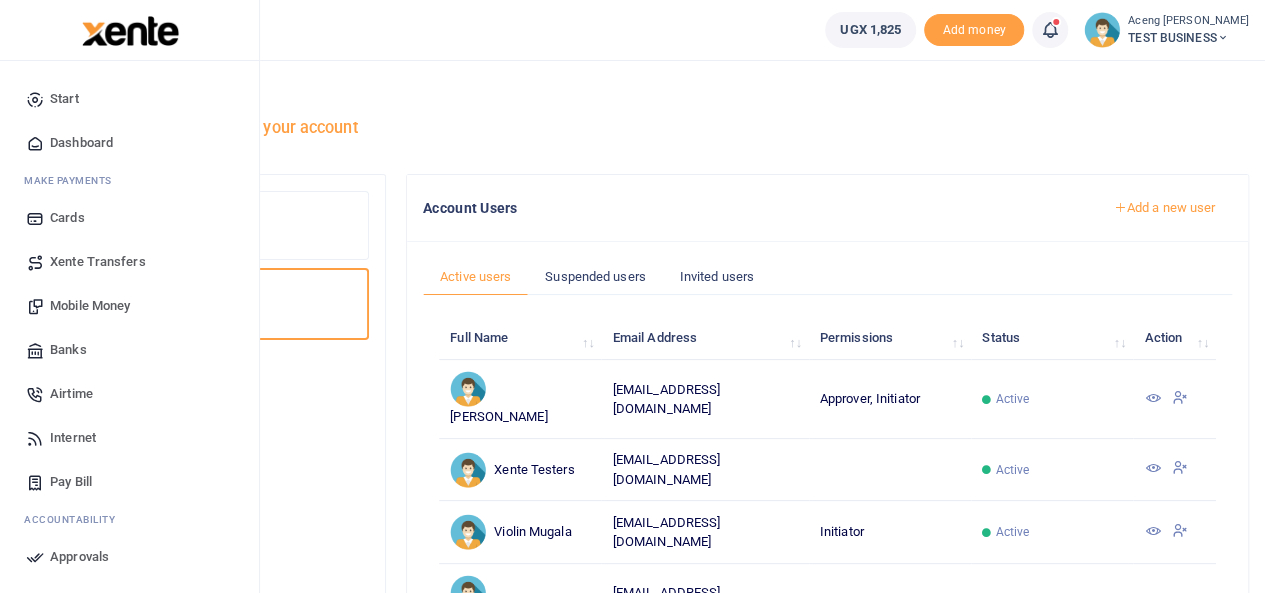 click at bounding box center [130, 31] 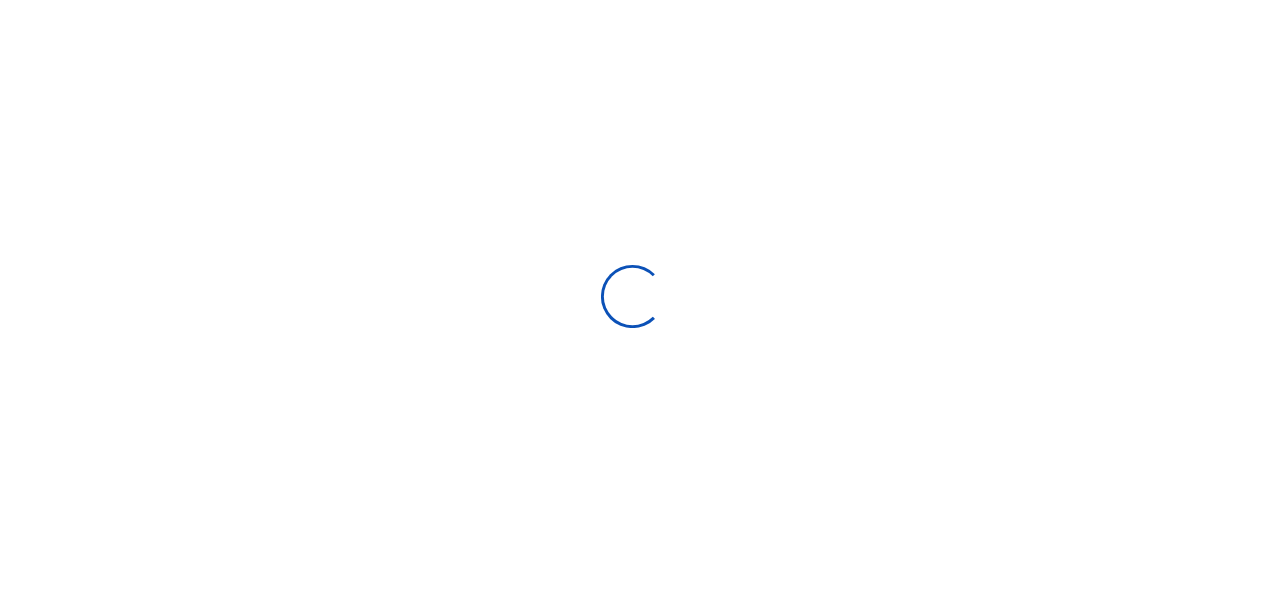 scroll, scrollTop: 0, scrollLeft: 0, axis: both 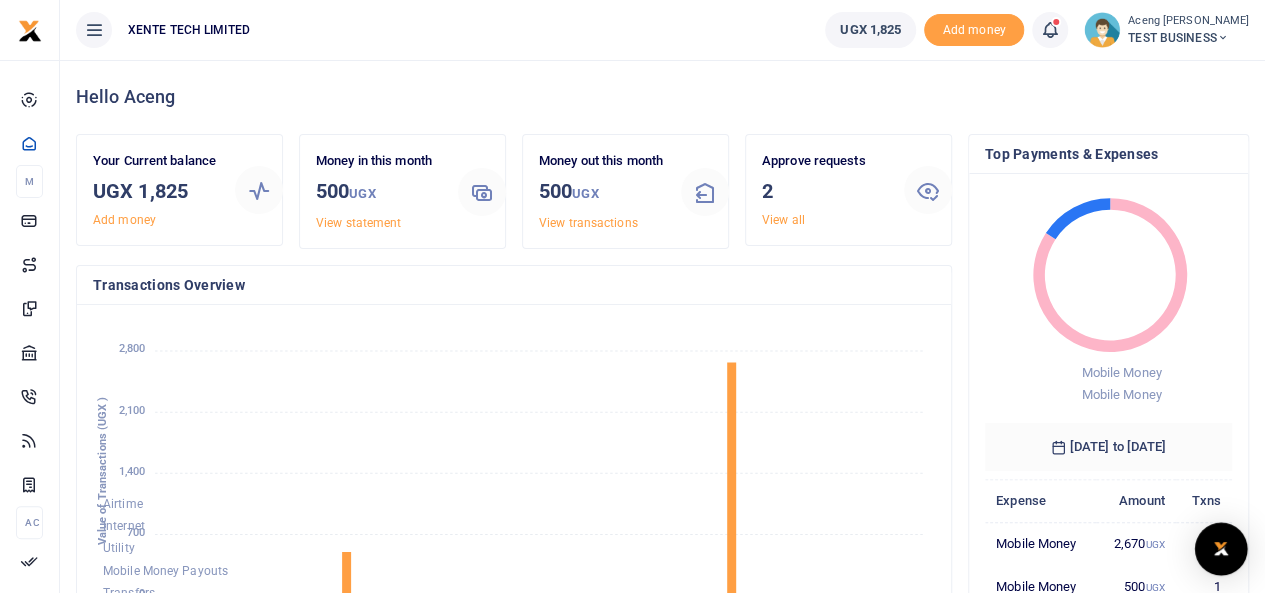click at bounding box center [1221, 549] 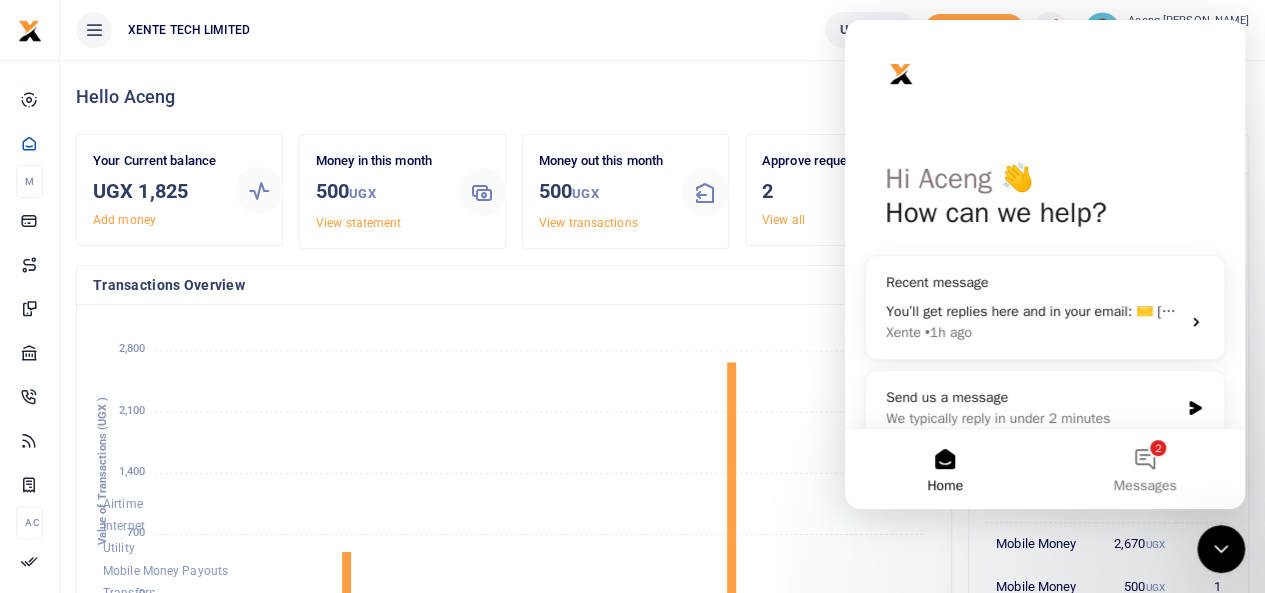 scroll, scrollTop: 0, scrollLeft: 0, axis: both 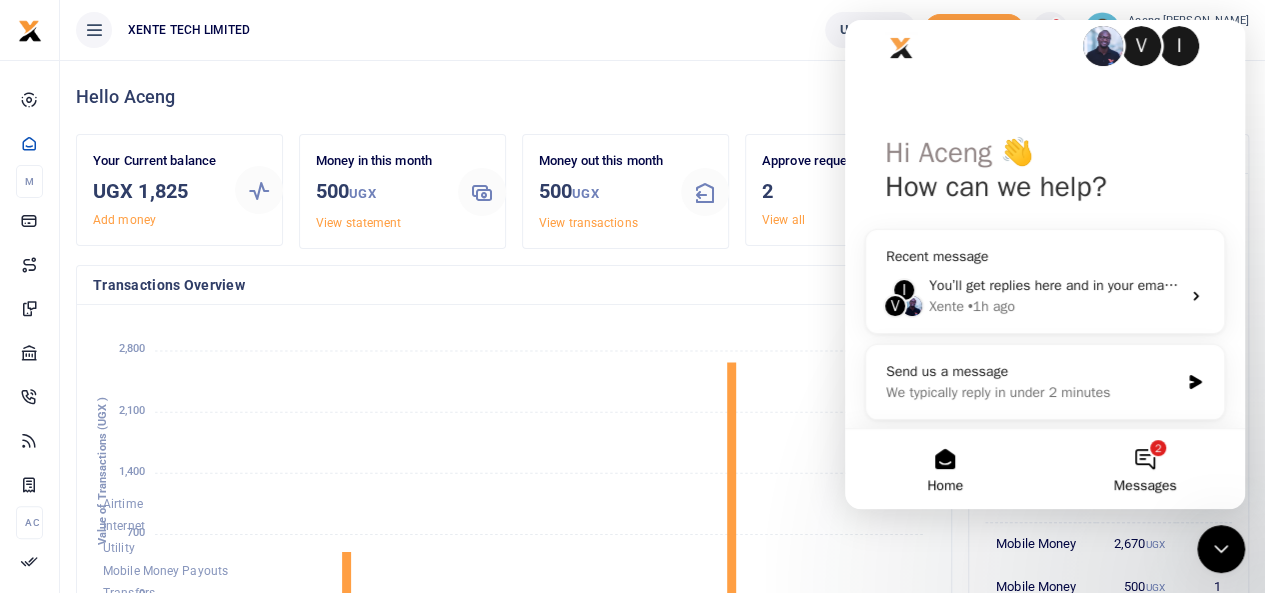 click on "Messages" at bounding box center (1145, 486) 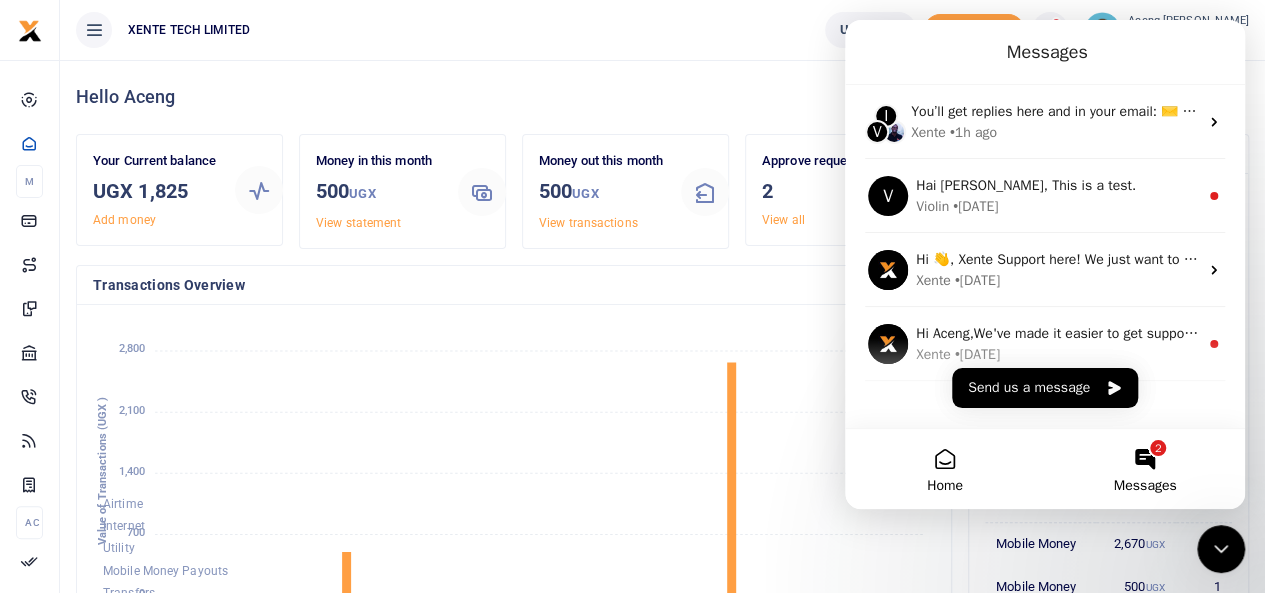 click on "Home" at bounding box center [945, 486] 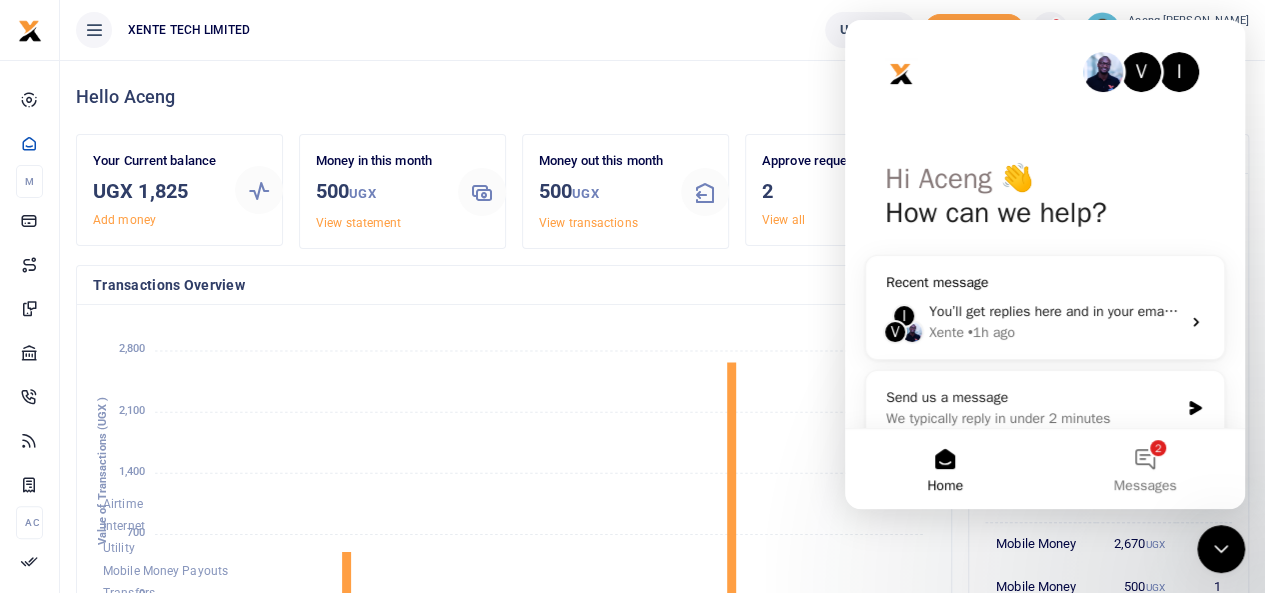 click on "You’ll get replies here and in your email: ✉️ monicaa@xente.co Our usual reply time 🕒 under 3 minutes" at bounding box center (1350, 311) 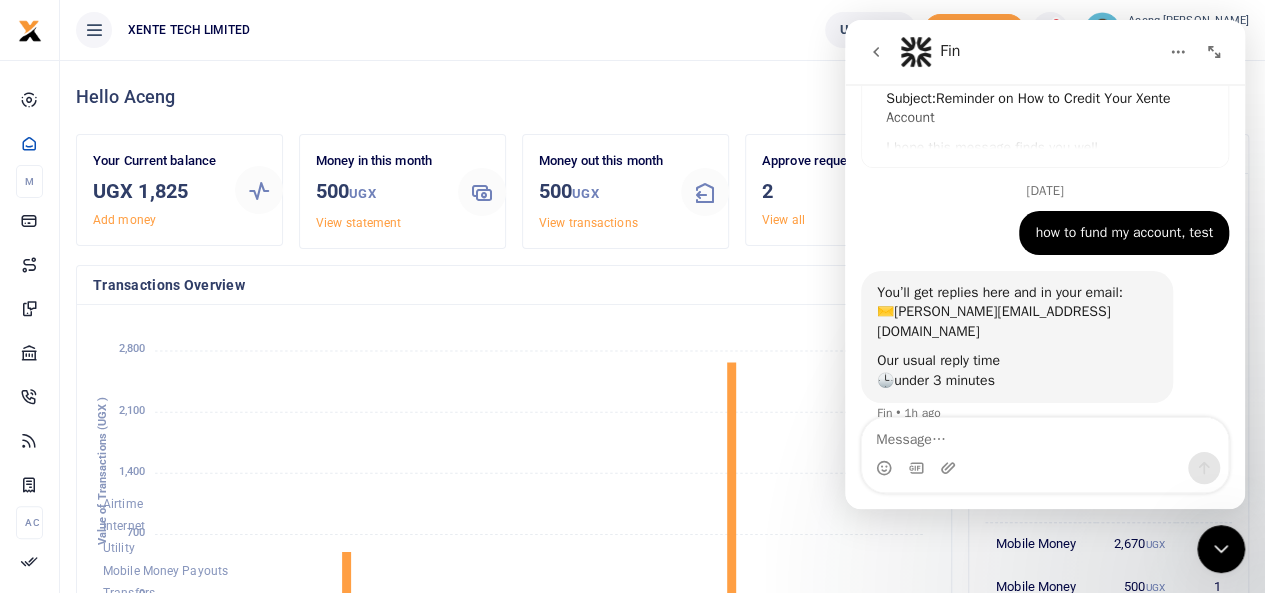scroll, scrollTop: 164, scrollLeft: 0, axis: vertical 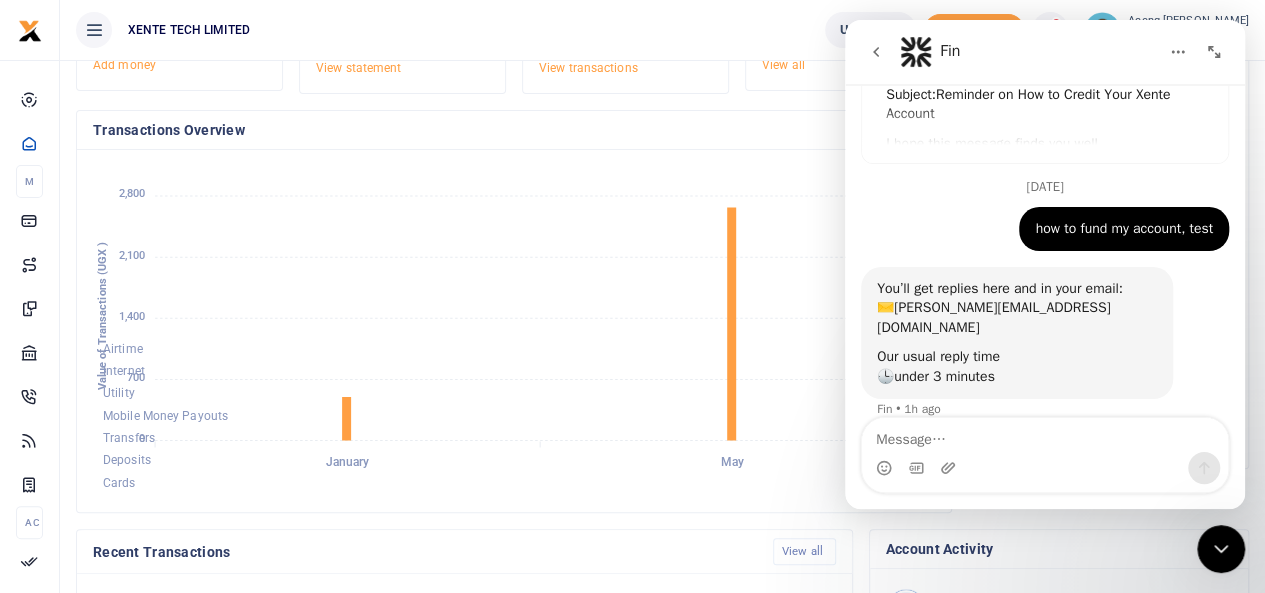 click on "Aceng  from Xente Hi Aceng, Subject:  Reminder on How to Credit Your Xente Account I hope this message finds you well. This is a kind reminder that when making bank transfer requests for purposes of crediting your Xente account, please ensure you include  only the 4-digit number  found under the  “Add Money”  section of the app in the  beneficiary   reference/reason  field. This helps our finance team quickly identify and approve your funds once they reflect on our end. We will soon be automating the top-up process. The system will pick up  only account IDs , and any transfers without the correct reference may bounce back, requiring you to reprocess the payment. To avoid any inconveniences, kindly continue following this procedure. If you have any questions or need further clarification, please feel free to reach out." at bounding box center (1045, 73) 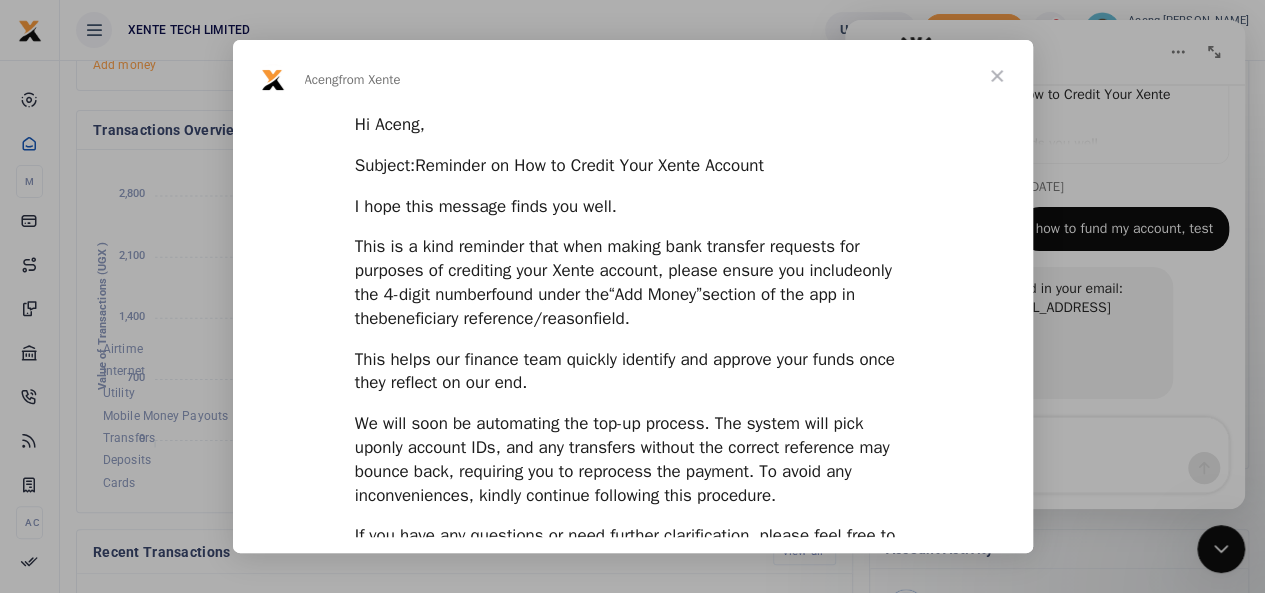scroll, scrollTop: 0, scrollLeft: 0, axis: both 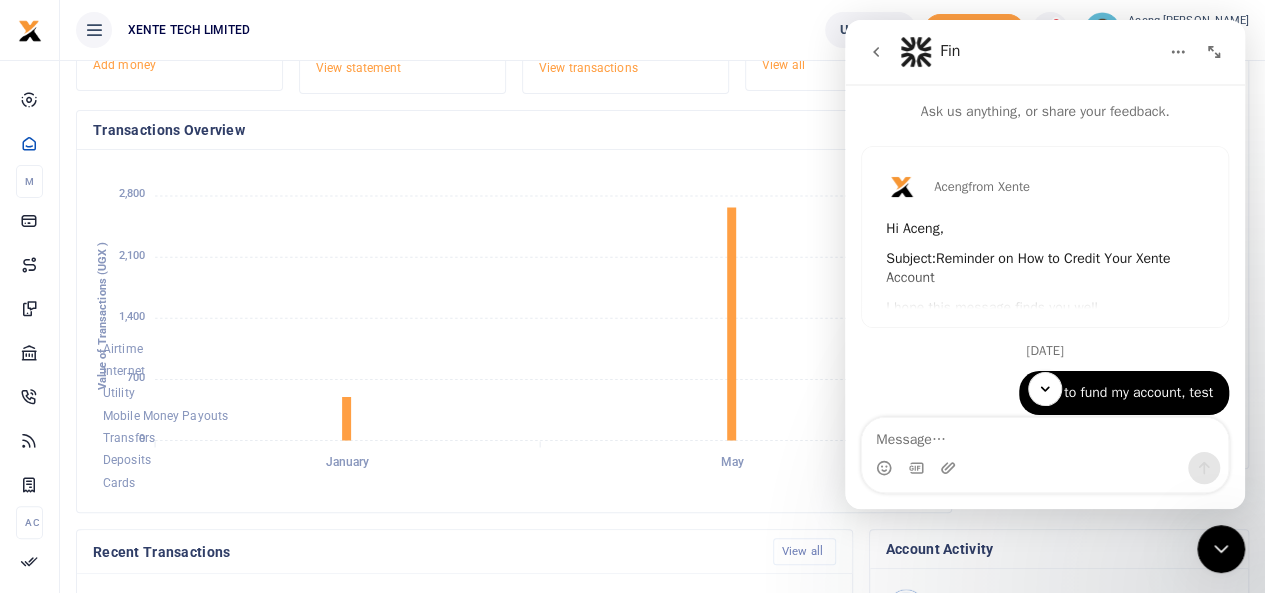 click 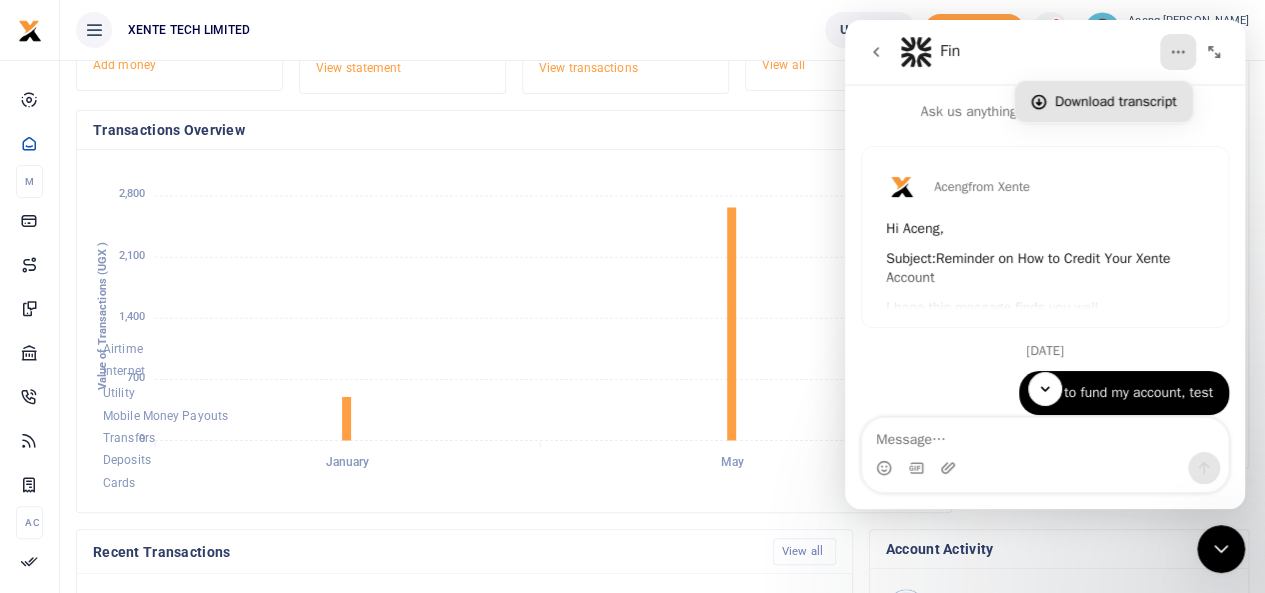 click on "Download transcript" at bounding box center (1116, 101) 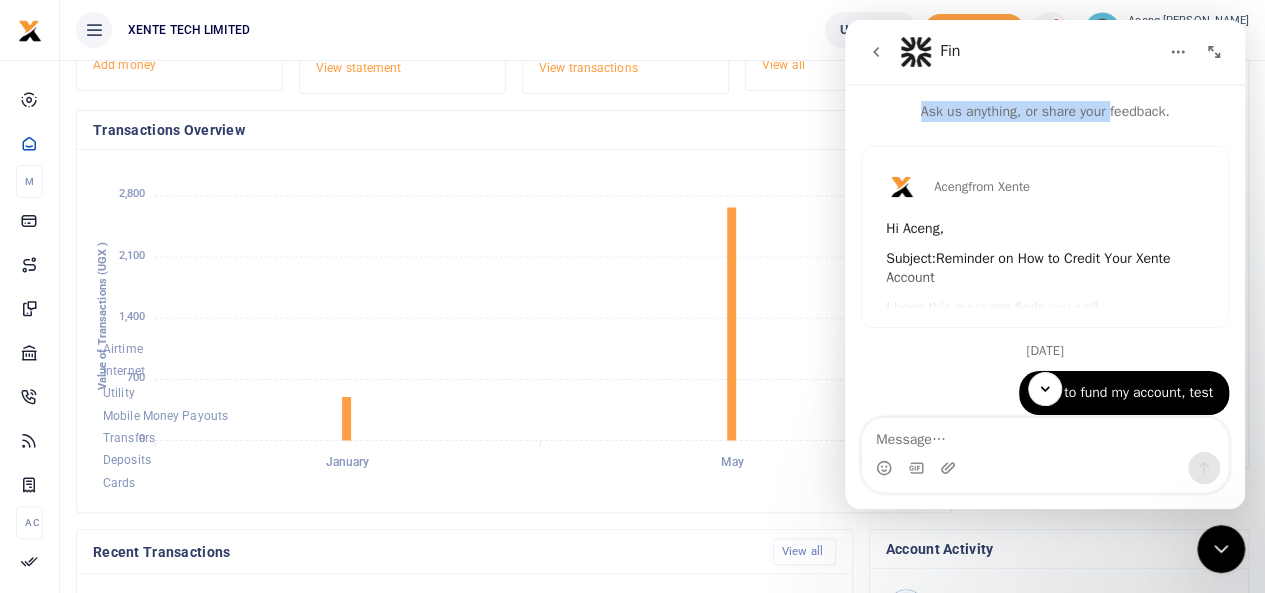 drag, startPoint x: 1103, startPoint y: 103, endPoint x: 1187, endPoint y: -19, distance: 148.12157 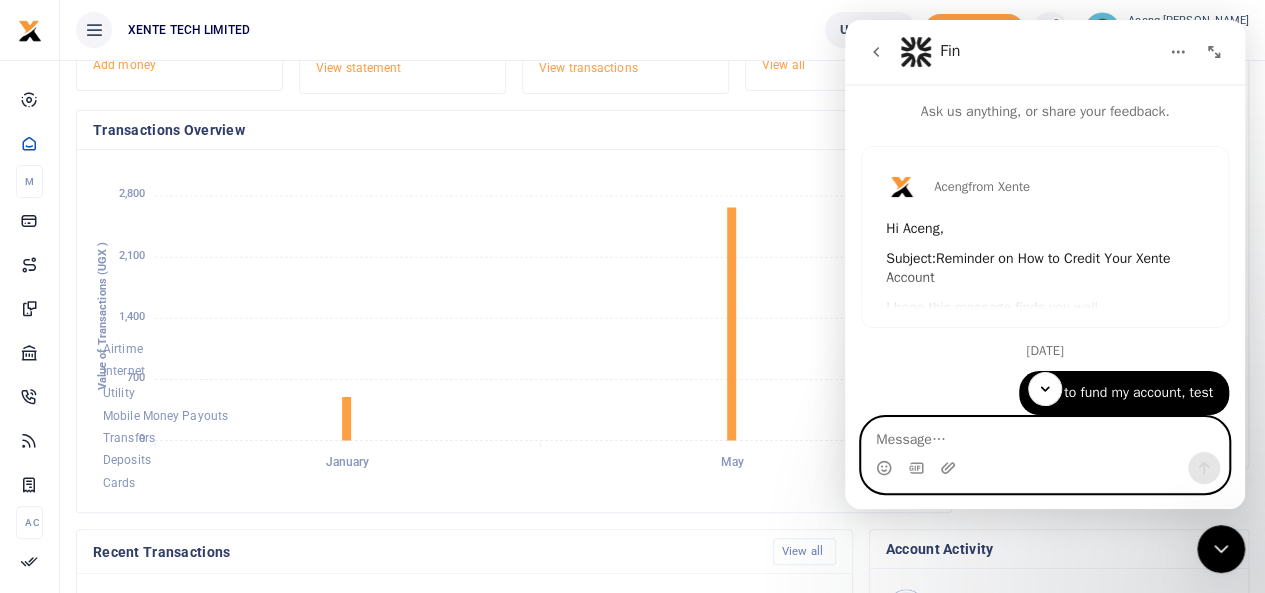click at bounding box center (1045, 435) 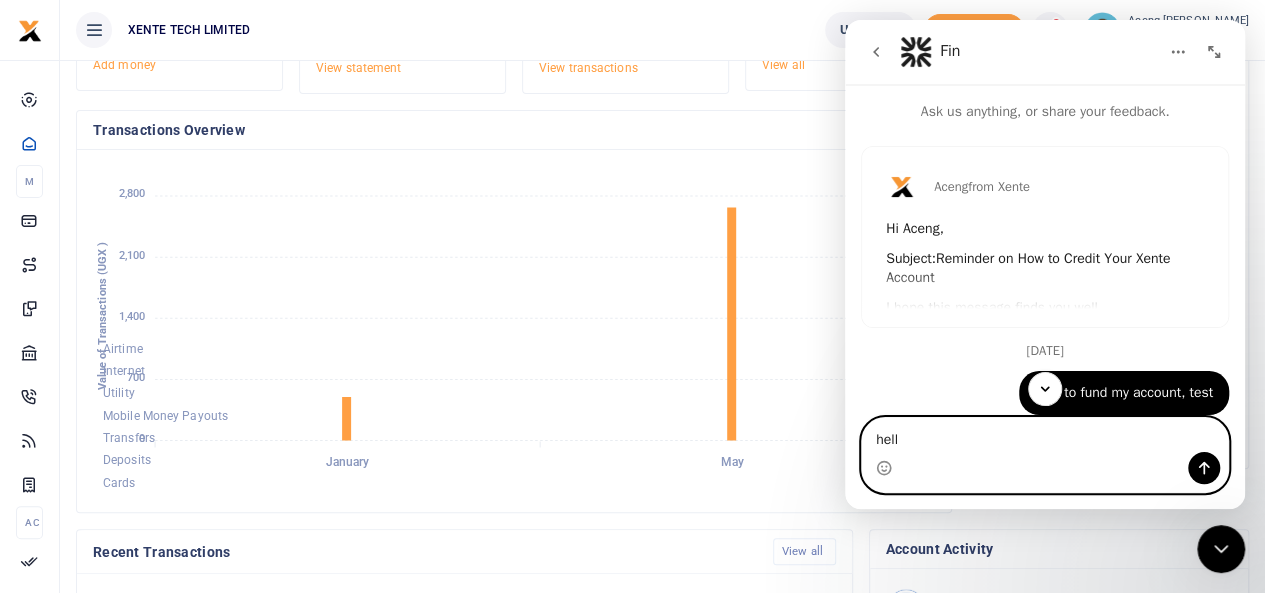 type on "hello" 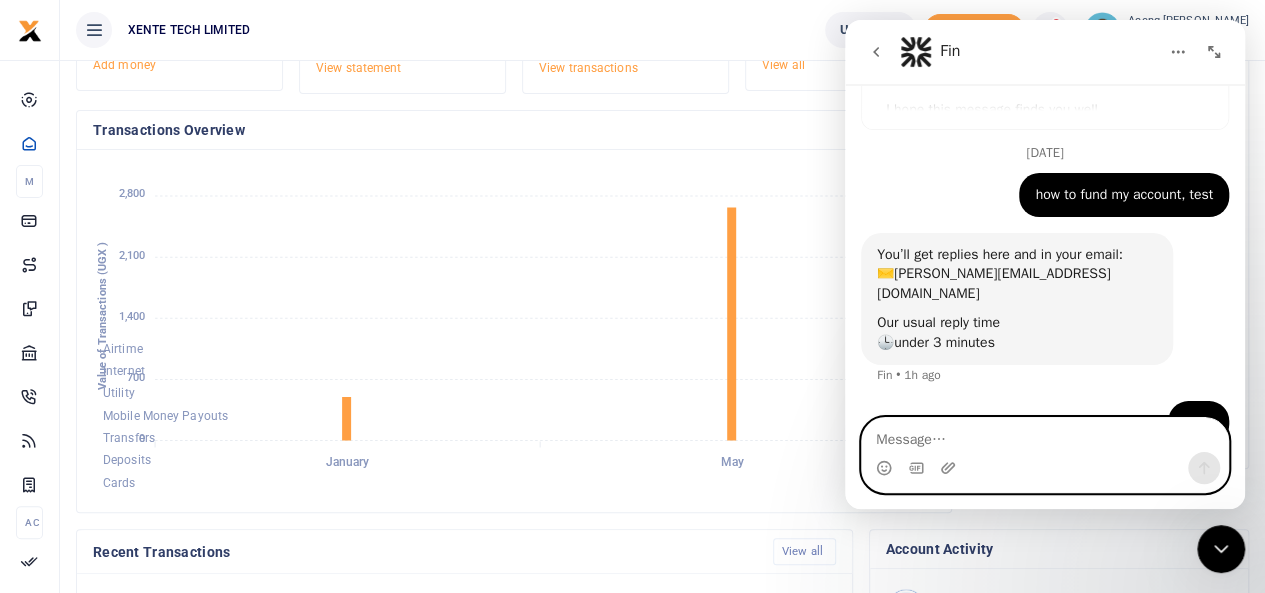 scroll, scrollTop: 224, scrollLeft: 0, axis: vertical 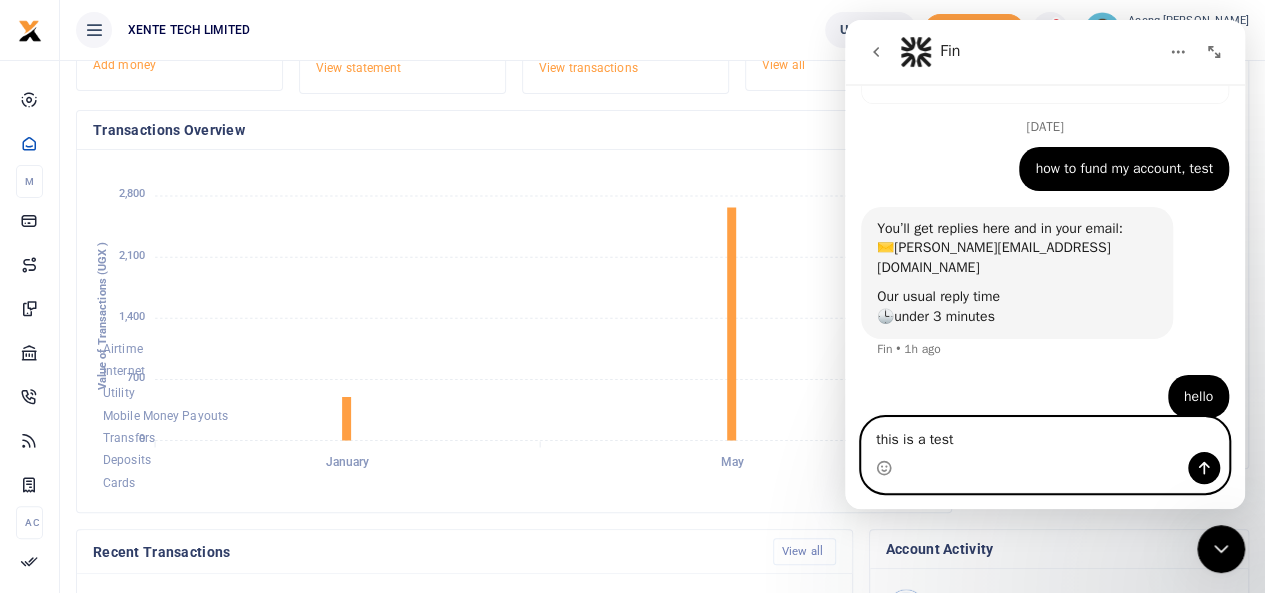 type on "this is a test" 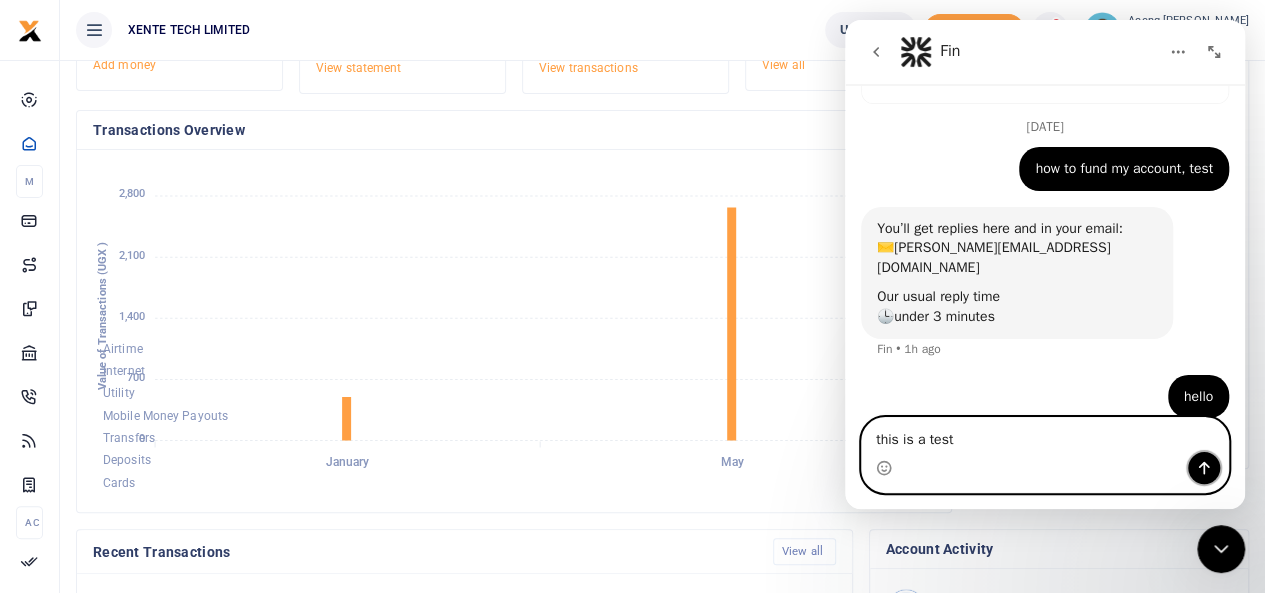 click at bounding box center (1204, 468) 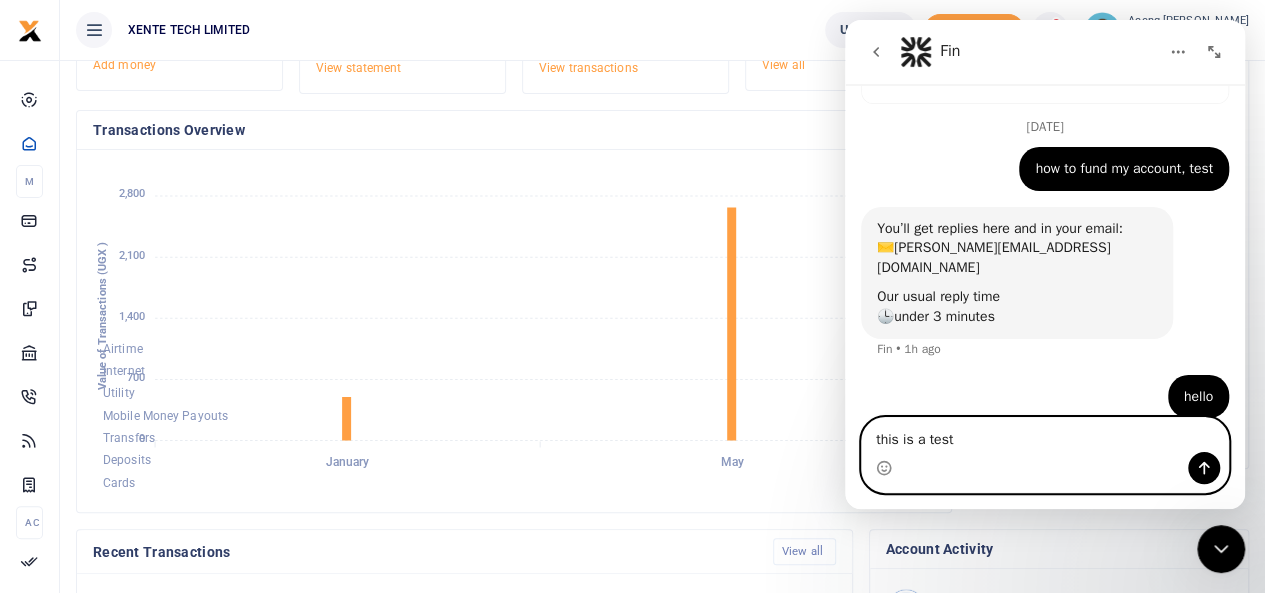 type 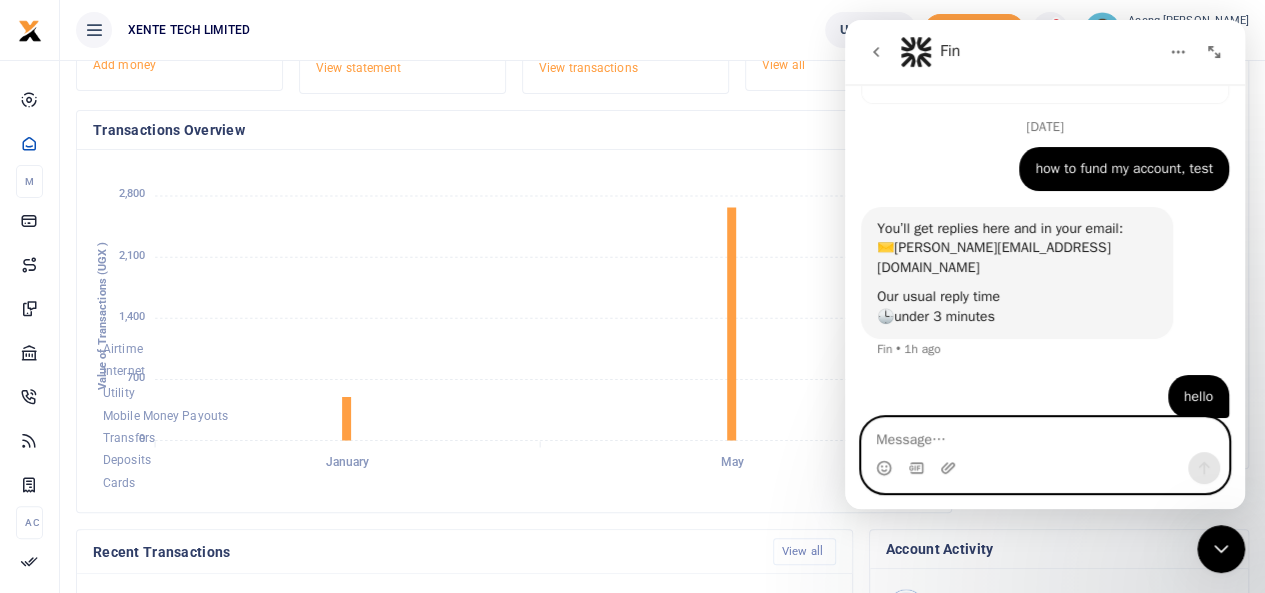 scroll, scrollTop: 270, scrollLeft: 0, axis: vertical 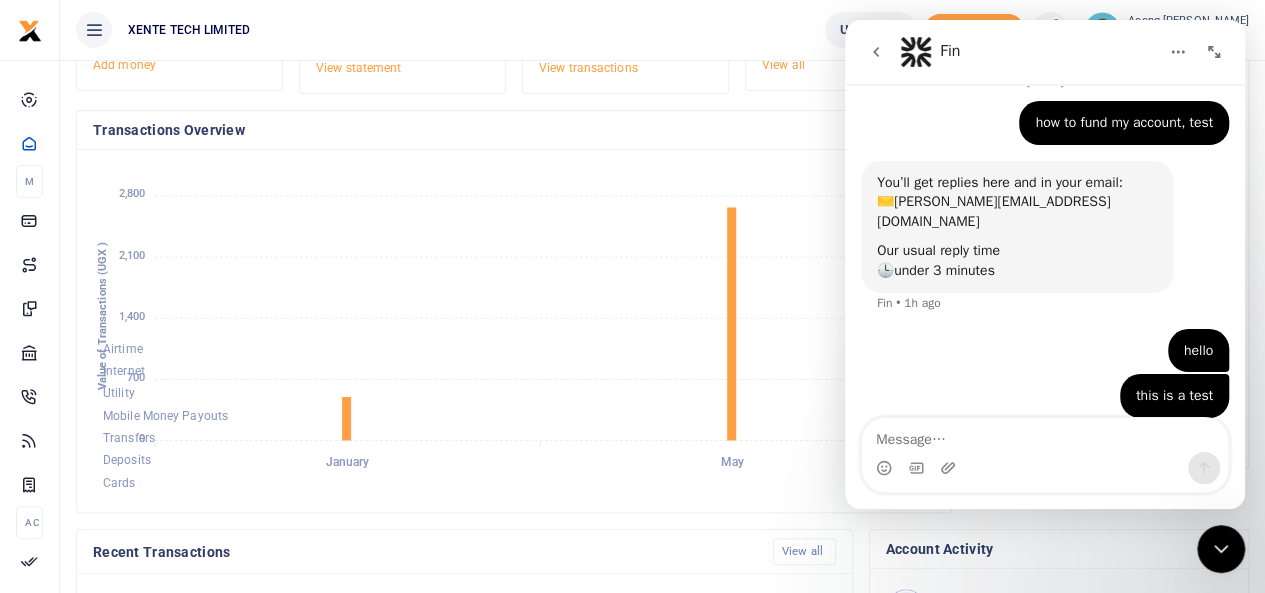 click 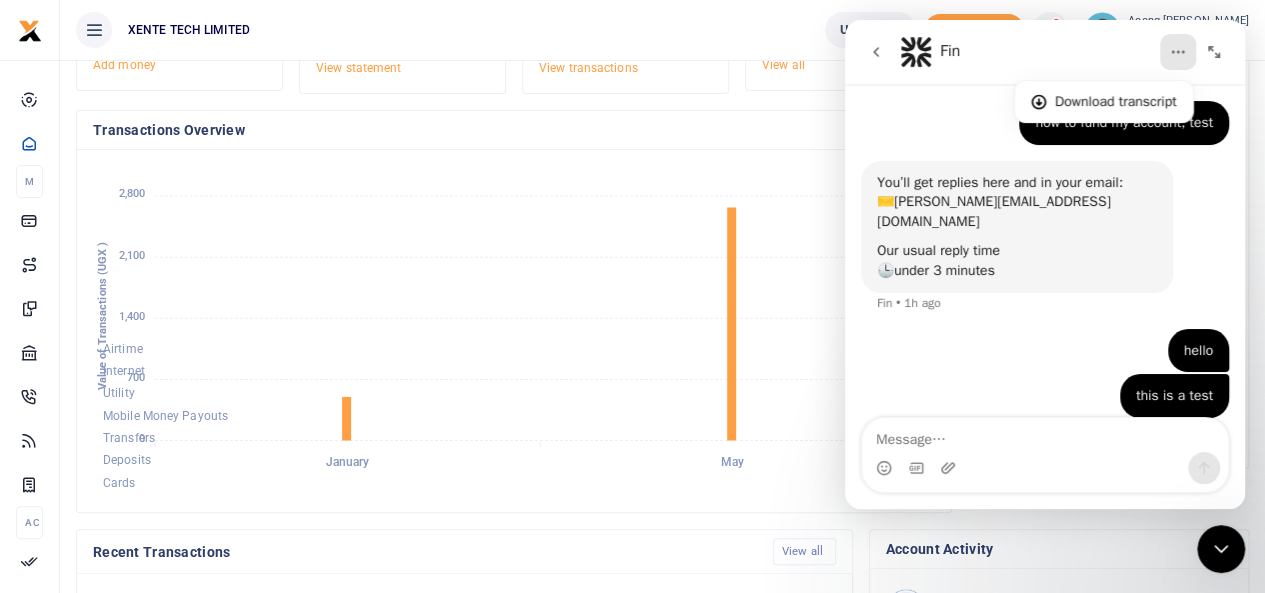 click 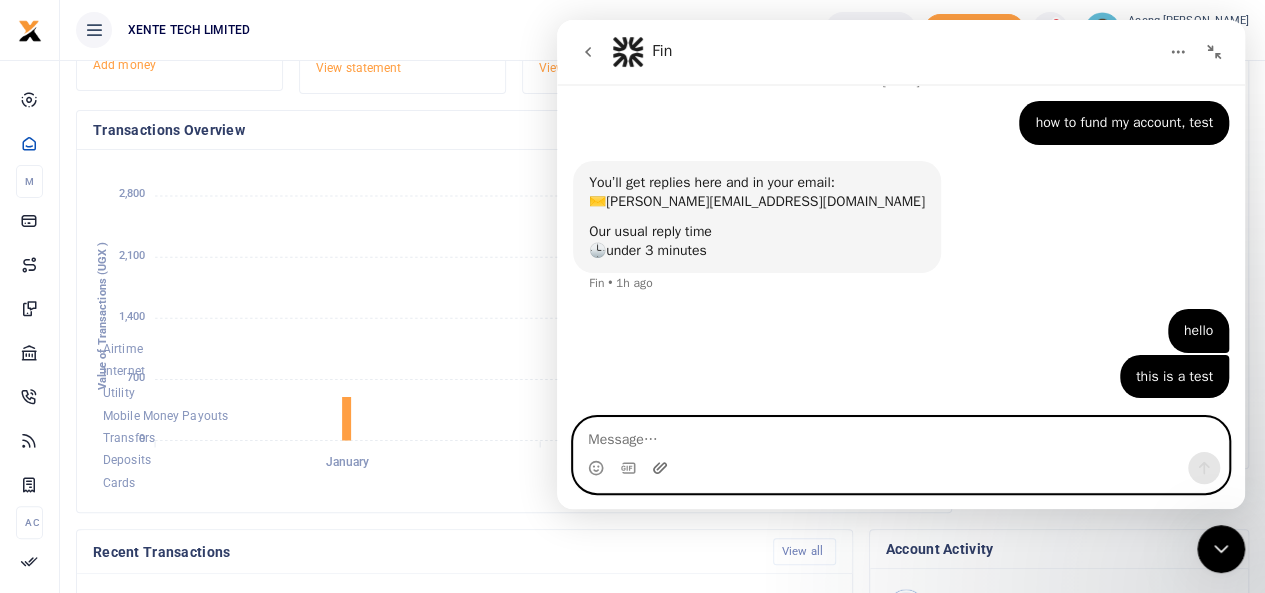 click 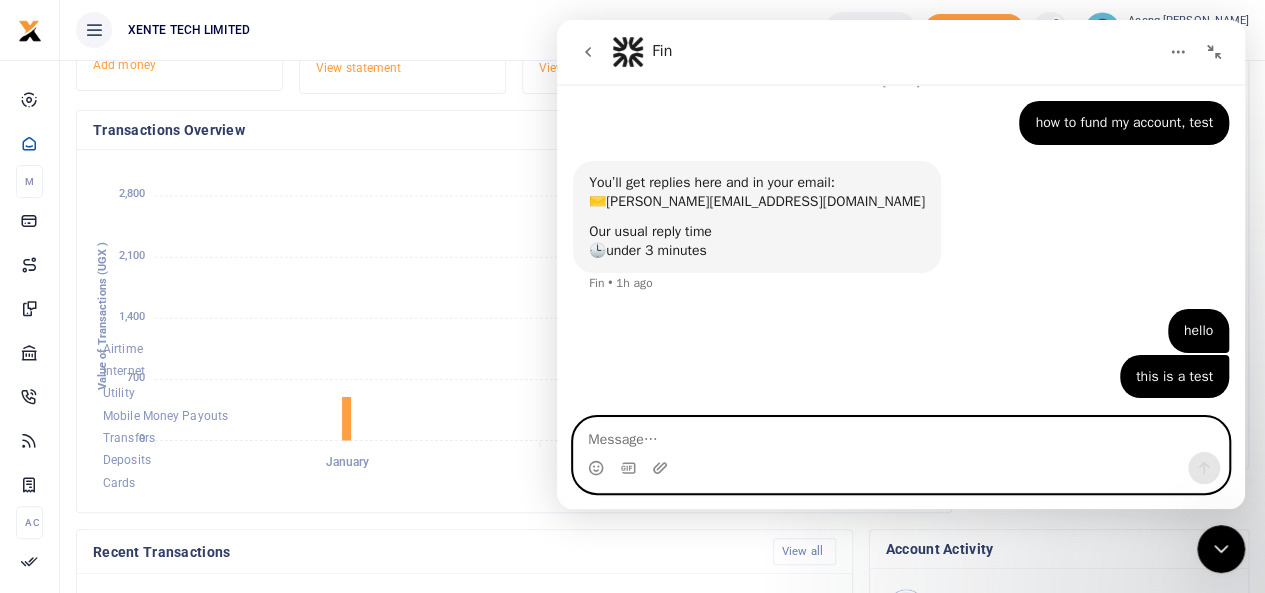 click at bounding box center (901, 435) 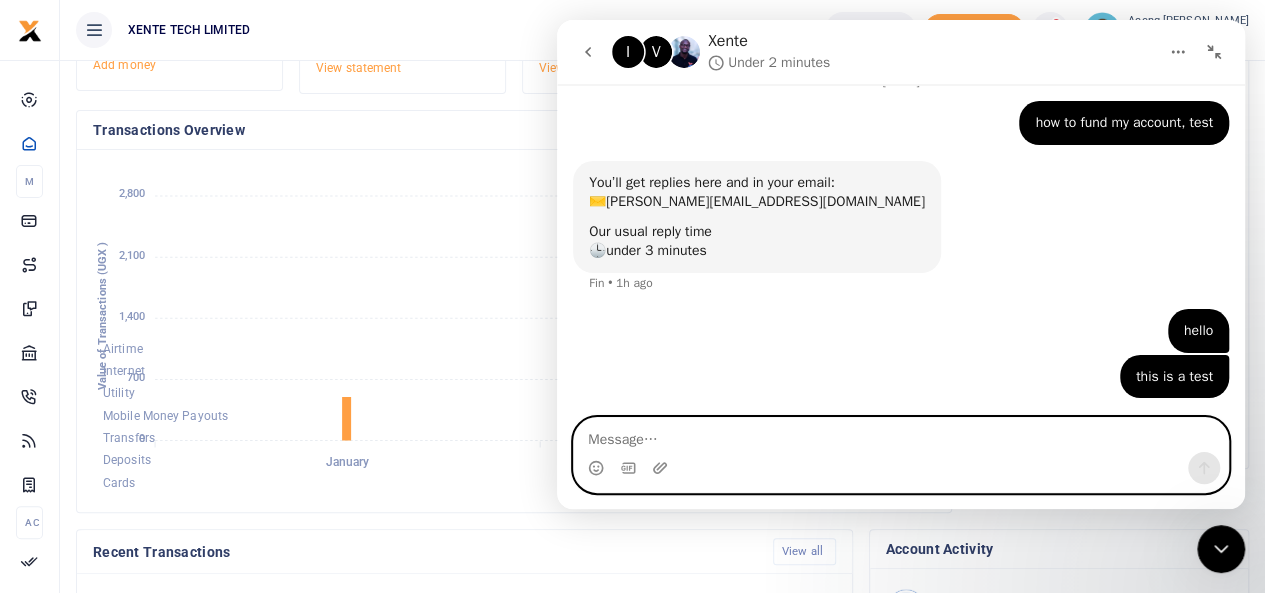 scroll, scrollTop: 326, scrollLeft: 0, axis: vertical 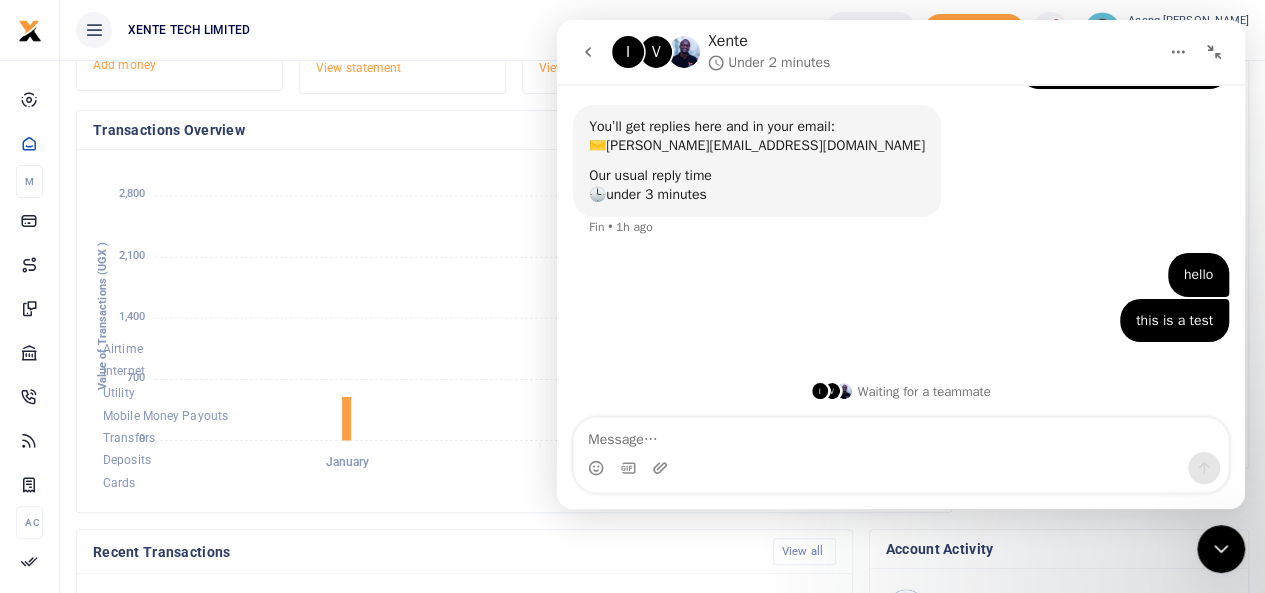 click 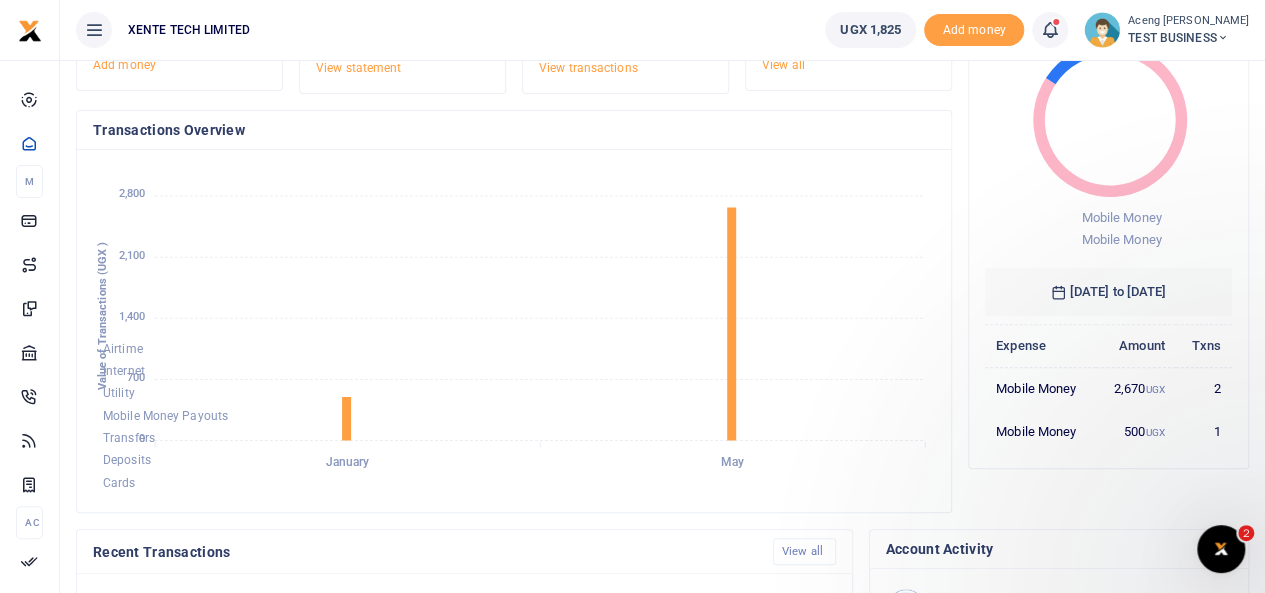 scroll, scrollTop: 0, scrollLeft: 0, axis: both 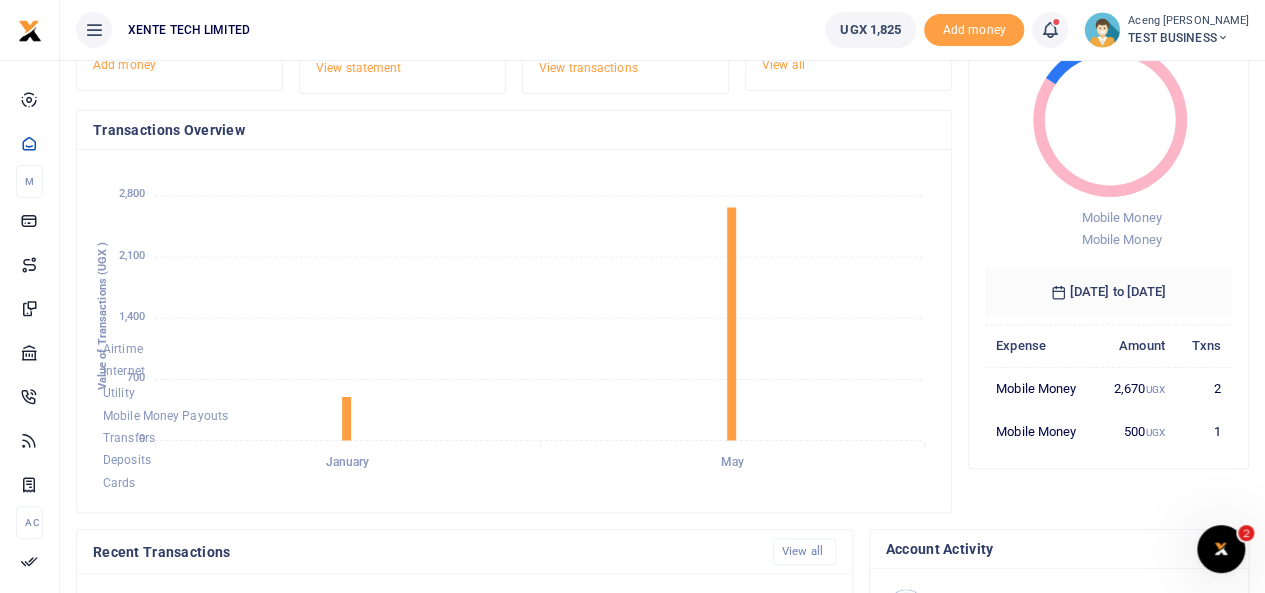 click 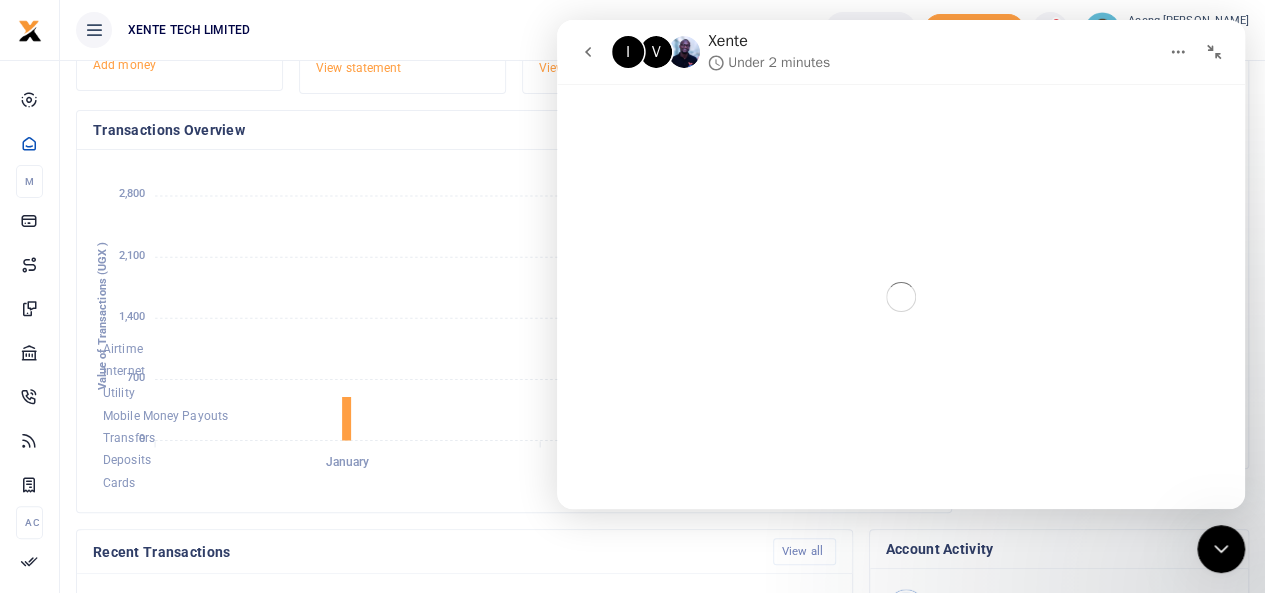 click 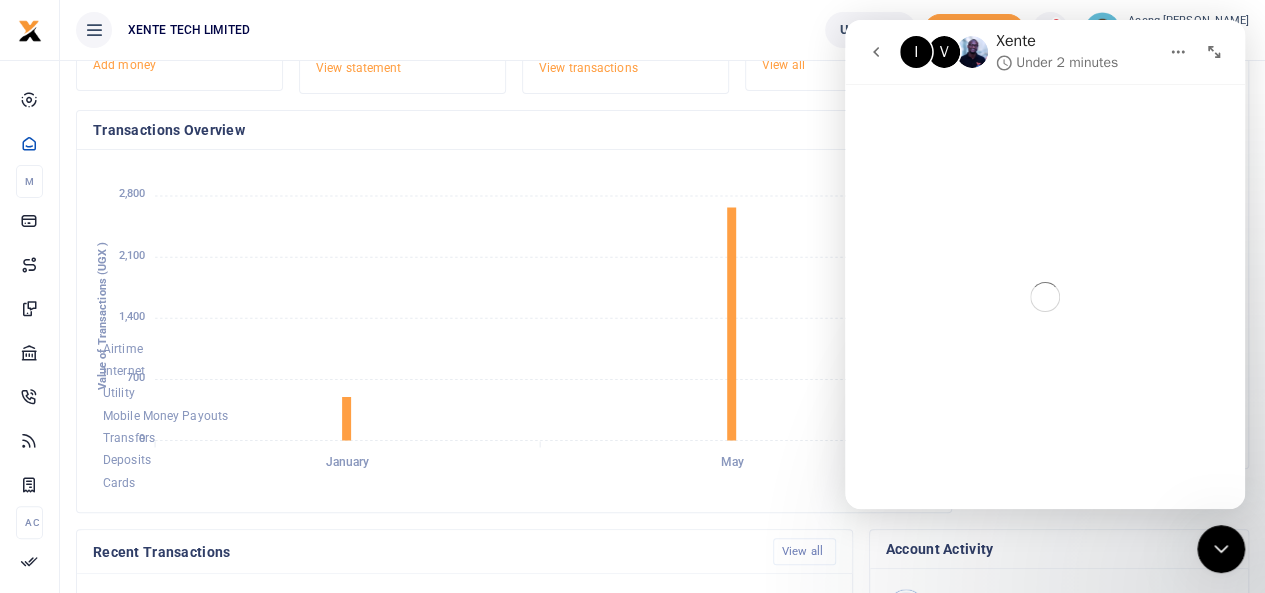 click 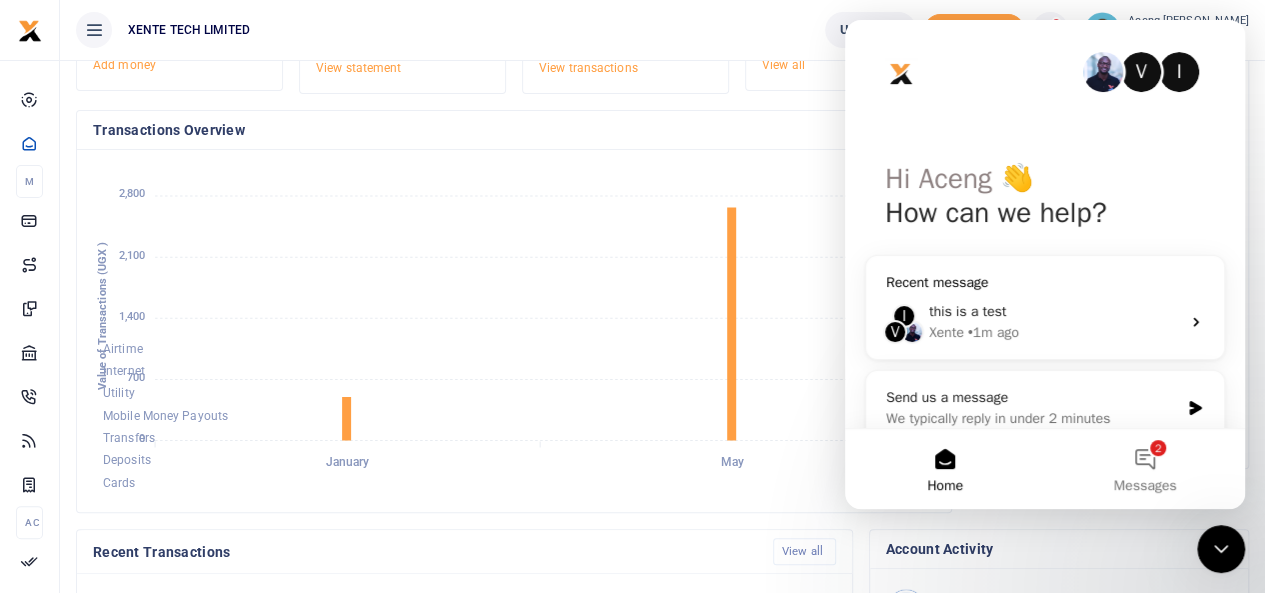 scroll, scrollTop: 26, scrollLeft: 0, axis: vertical 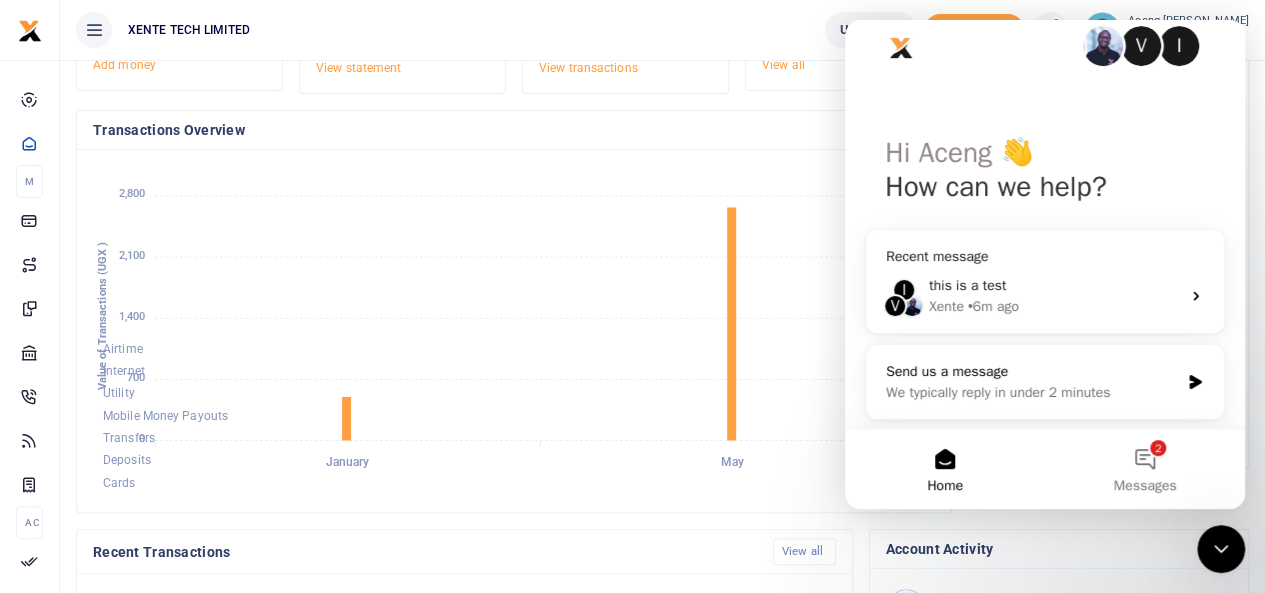click on "We typically reply in under 2 minutes" at bounding box center [1032, 392] 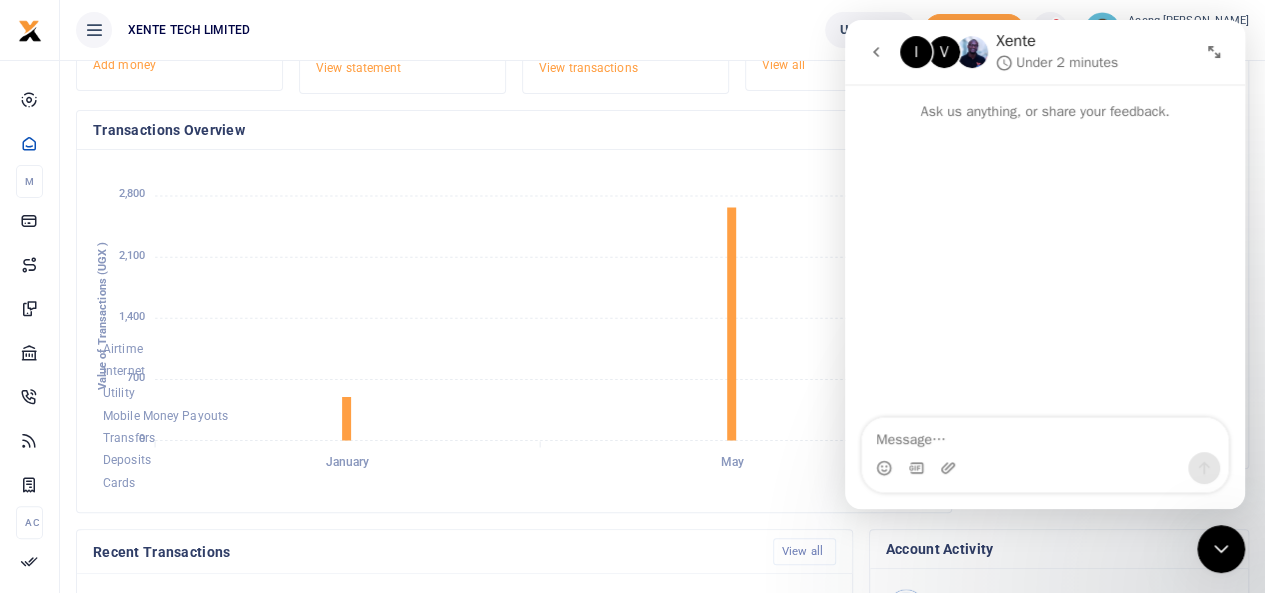 scroll, scrollTop: 0, scrollLeft: 0, axis: both 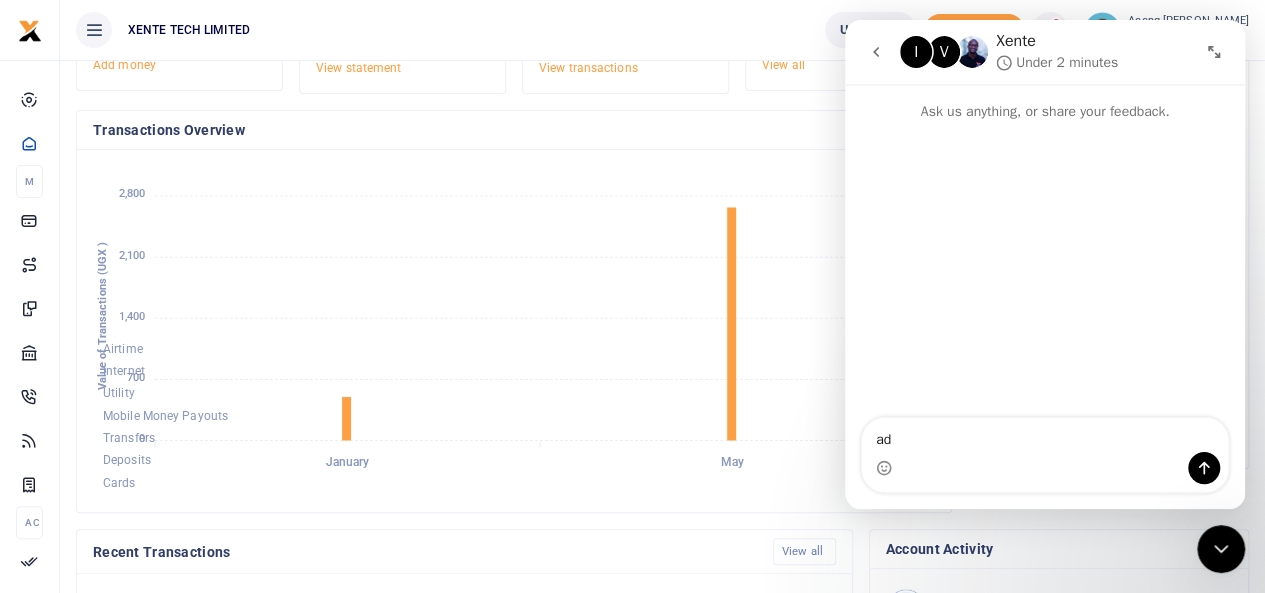 type on "a" 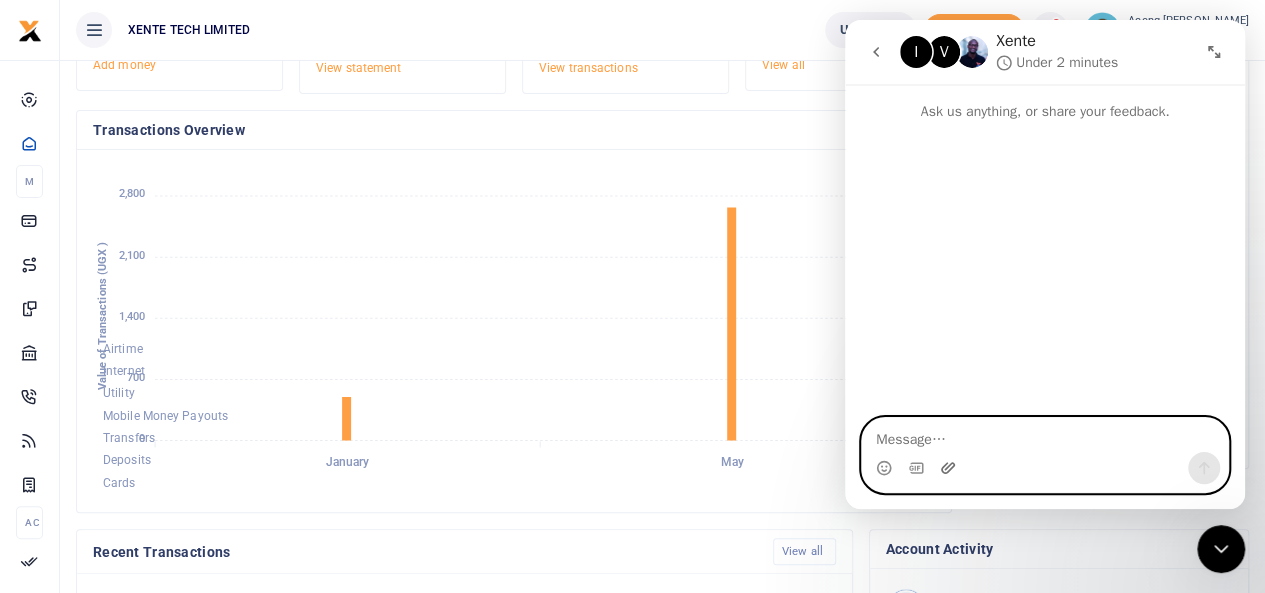 click 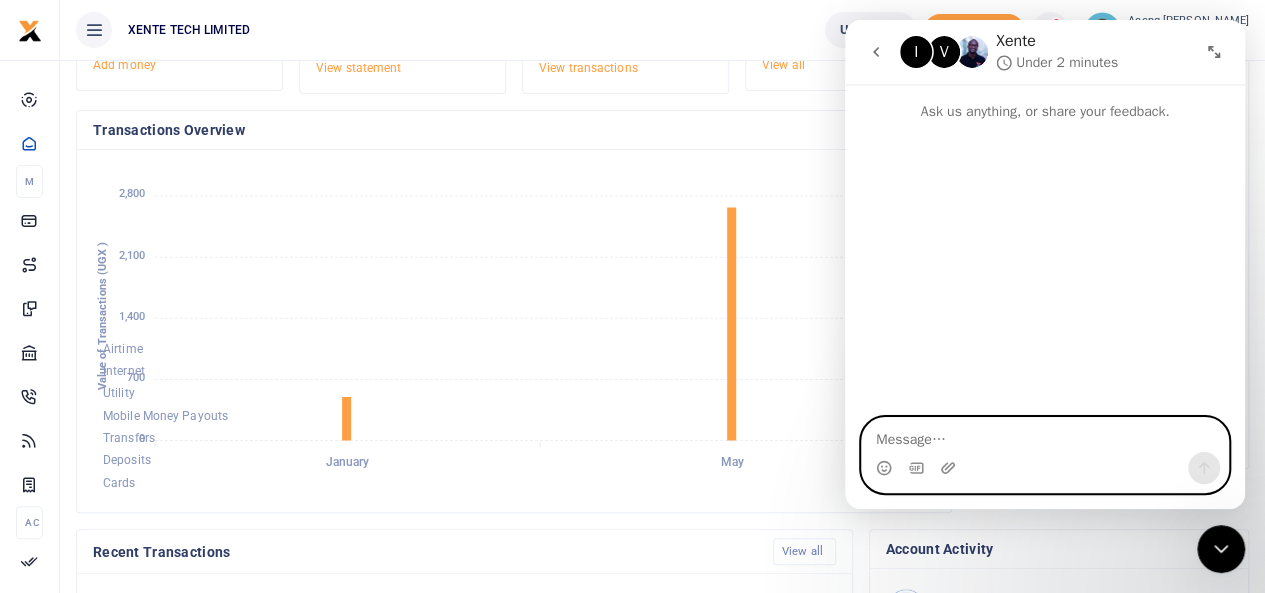 click at bounding box center [1045, 435] 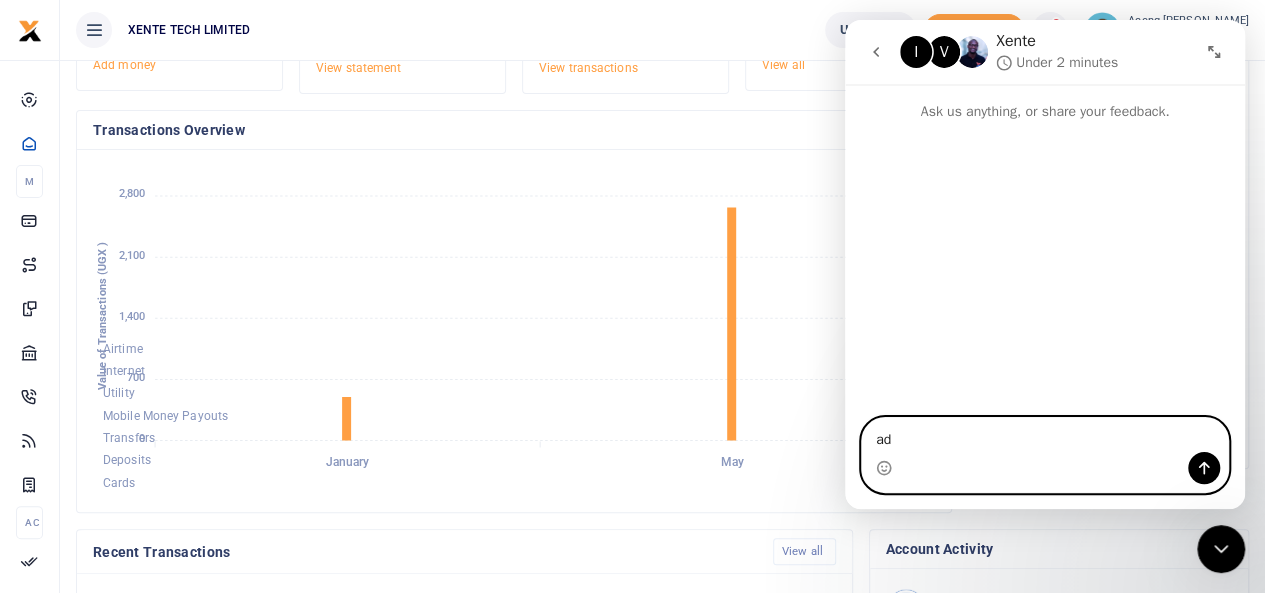 type on "a" 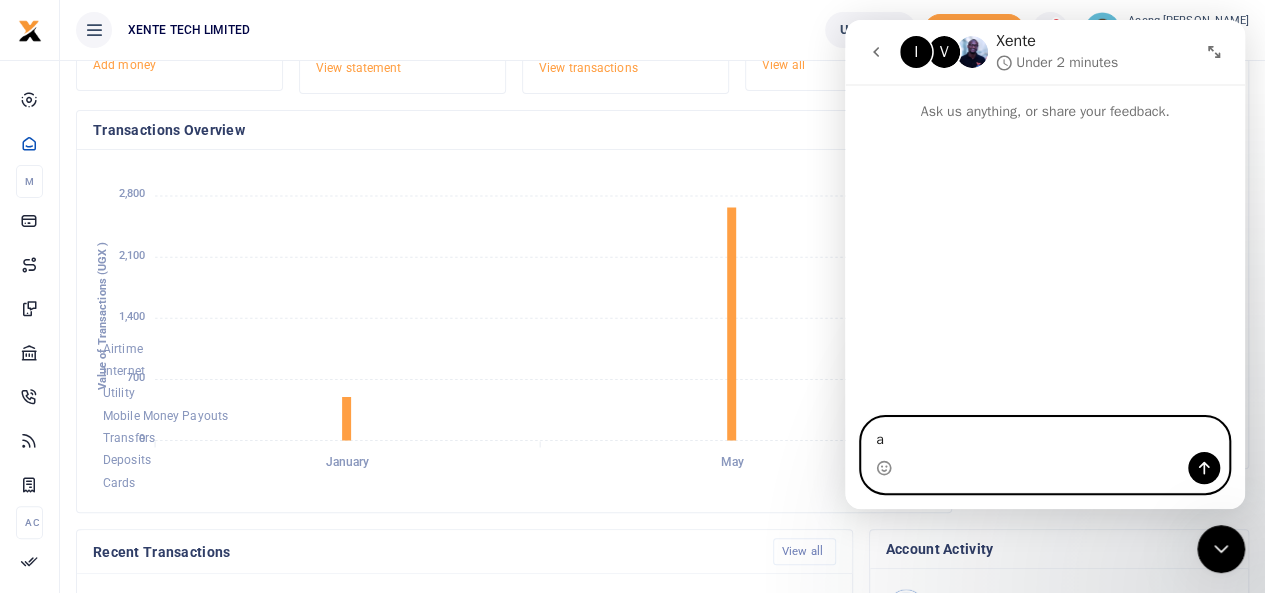 type 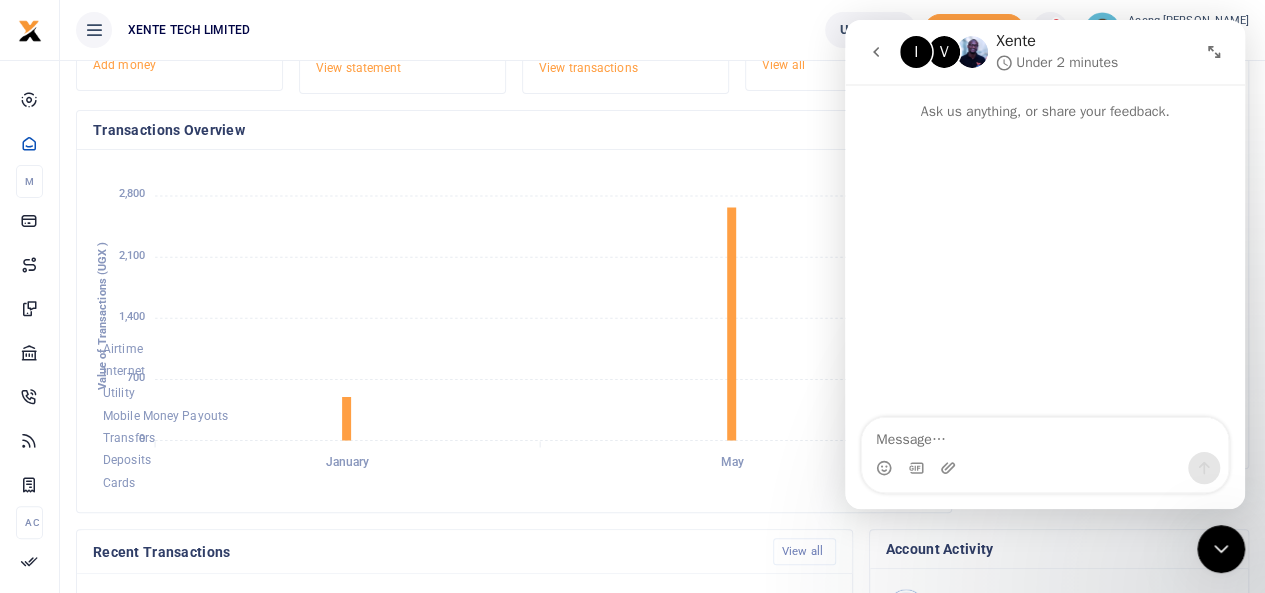 click at bounding box center (1221, 549) 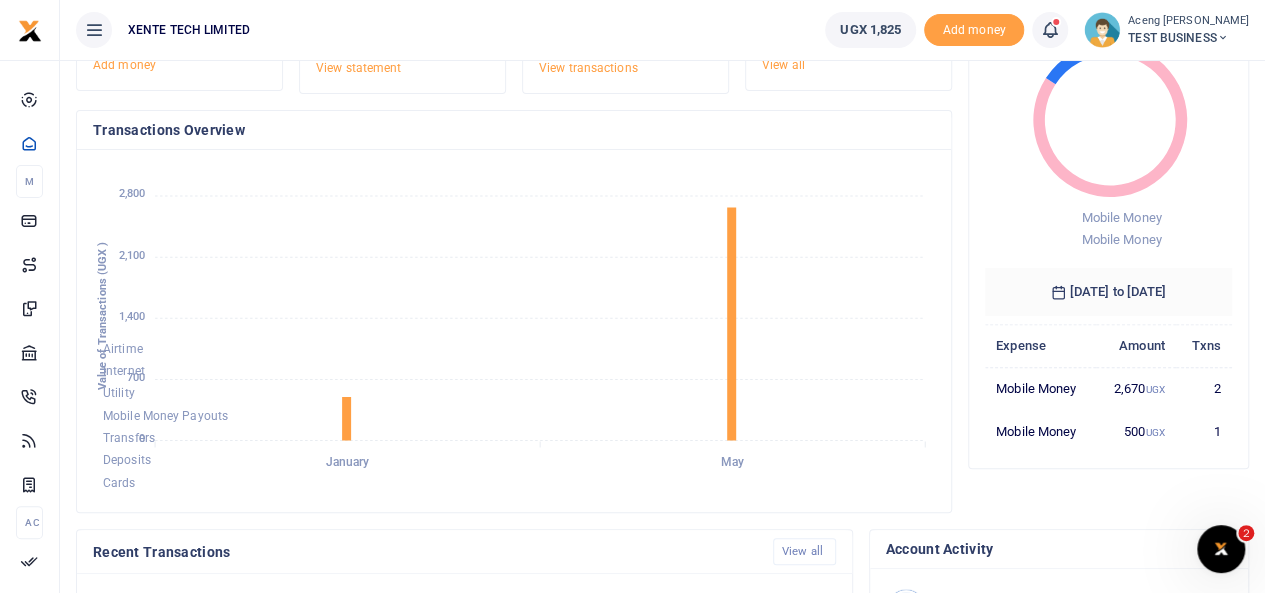 click 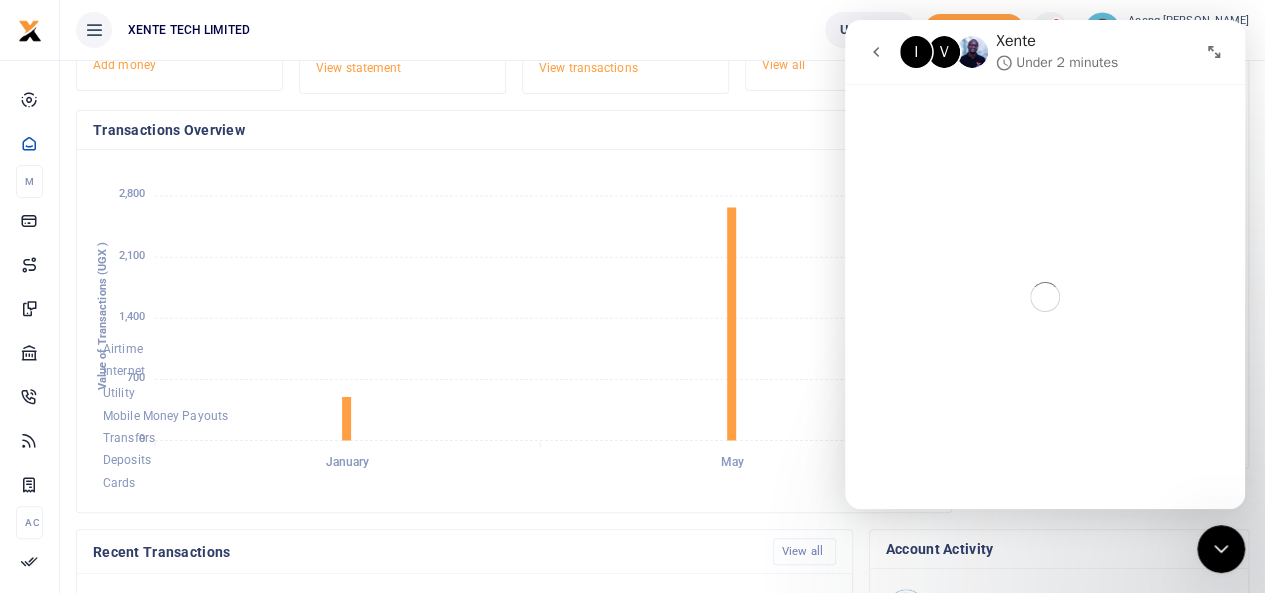 click 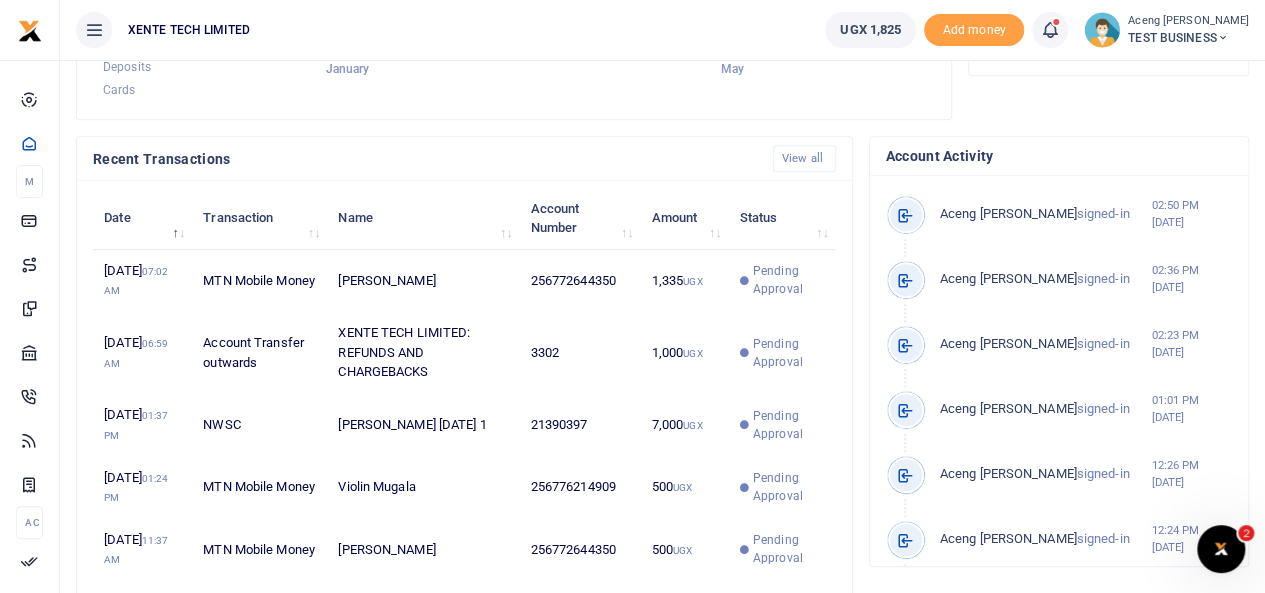 scroll, scrollTop: 240, scrollLeft: 0, axis: vertical 